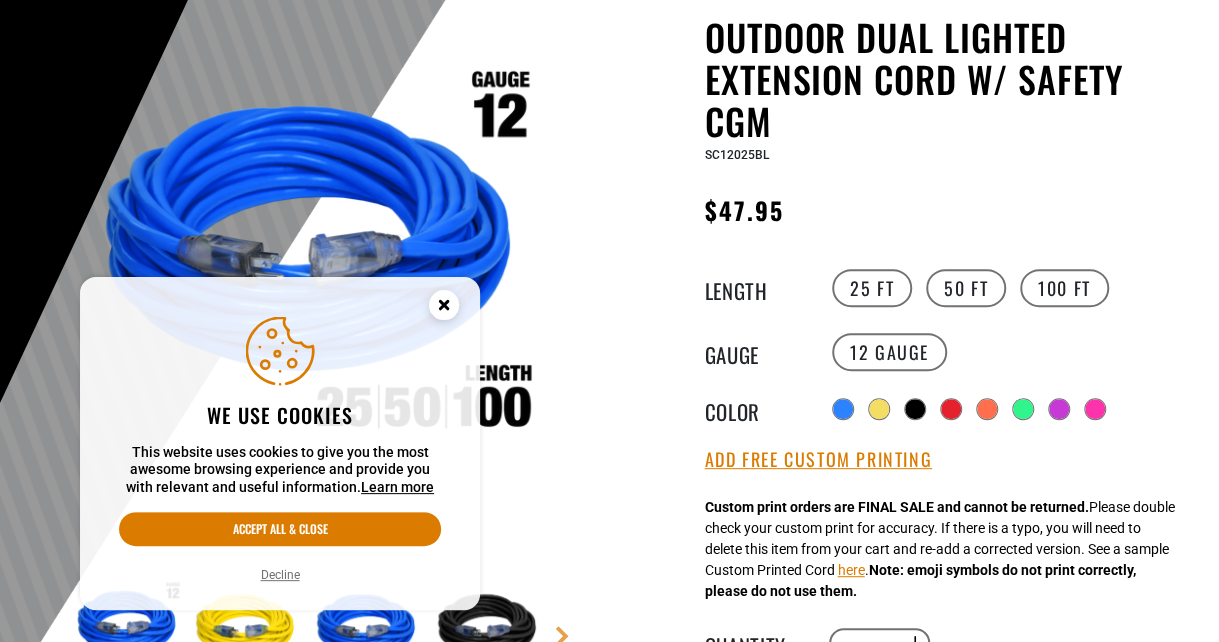scroll, scrollTop: 200, scrollLeft: 0, axis: vertical 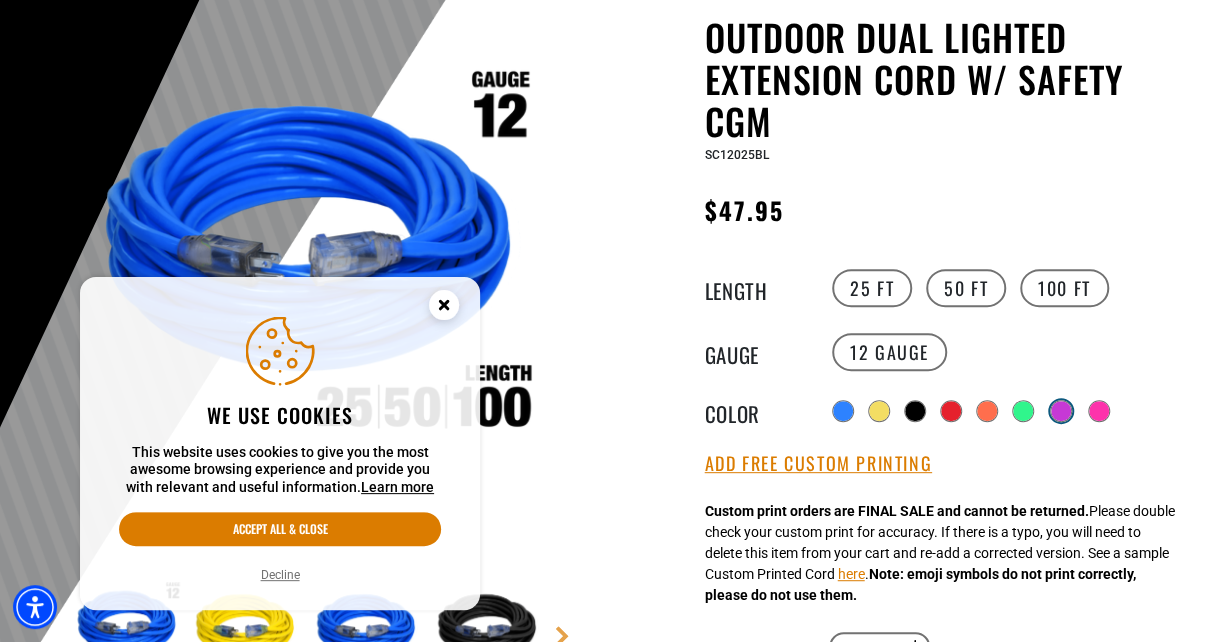 click at bounding box center [1061, 411] 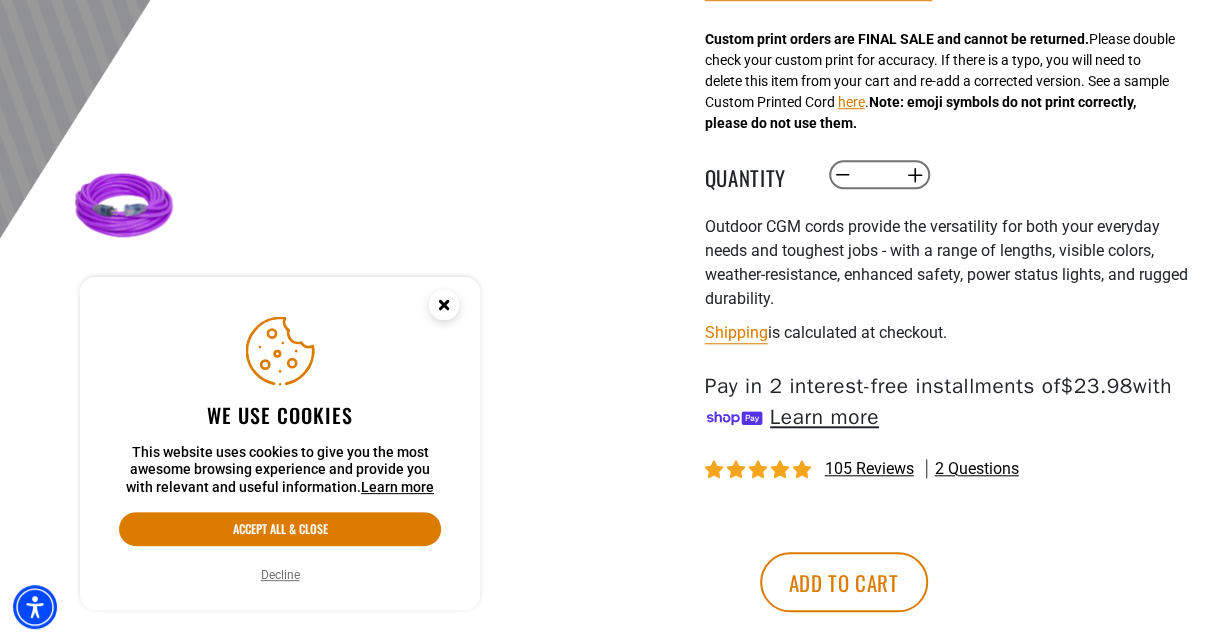 scroll, scrollTop: 700, scrollLeft: 0, axis: vertical 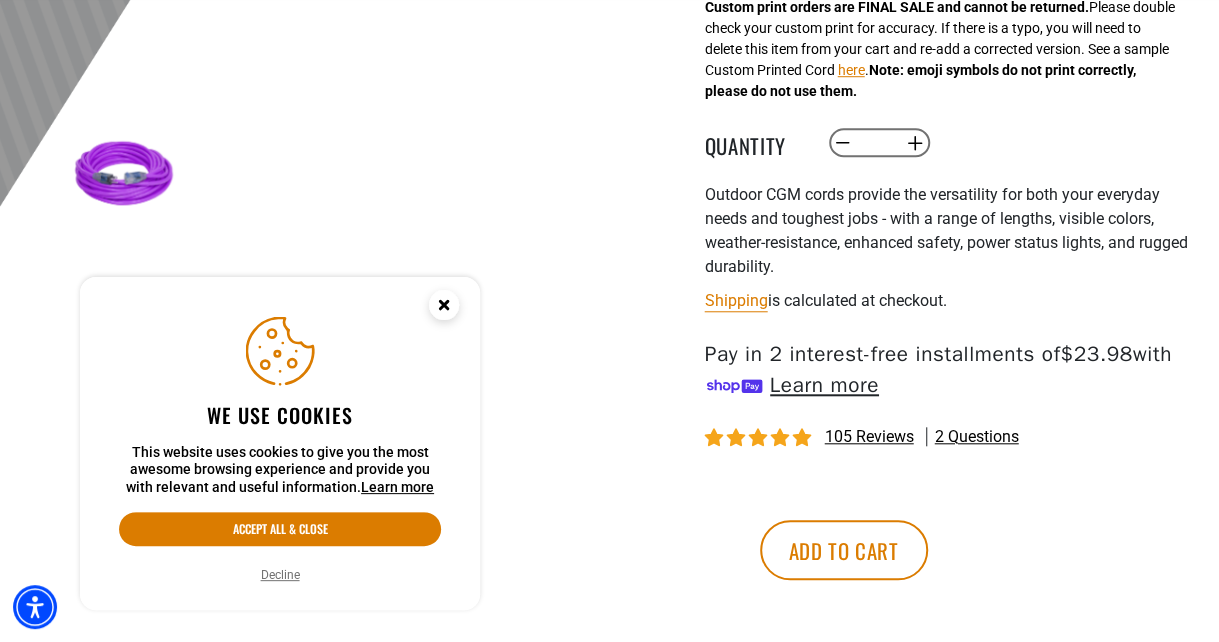 click at bounding box center (708, 491) 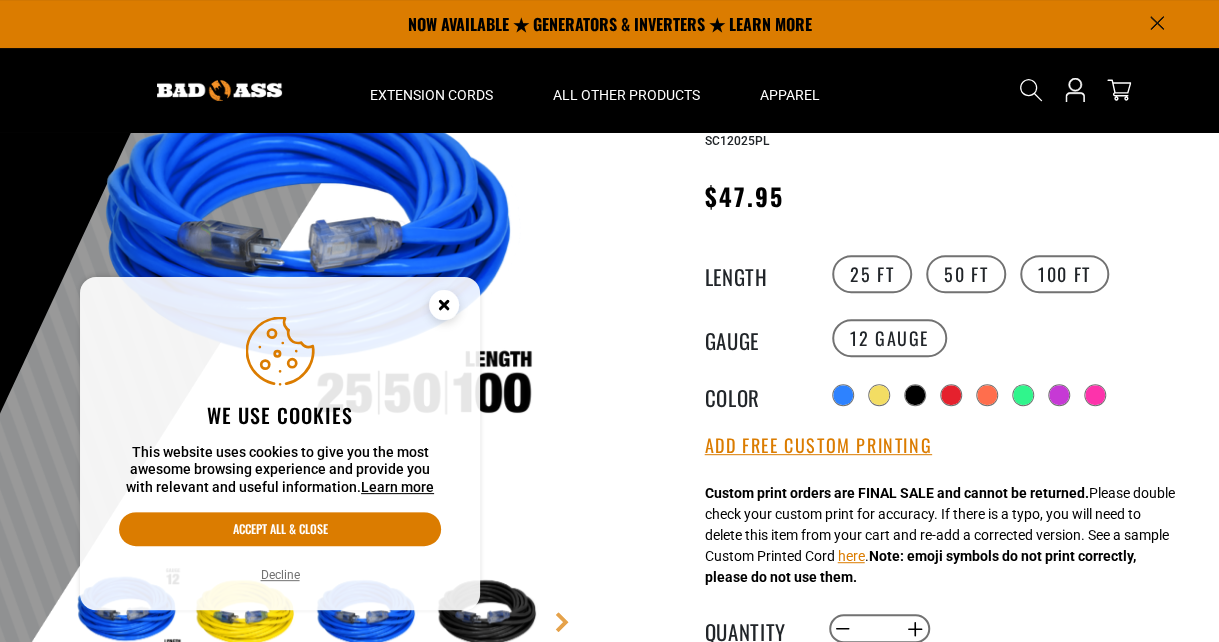 scroll, scrollTop: 200, scrollLeft: 0, axis: vertical 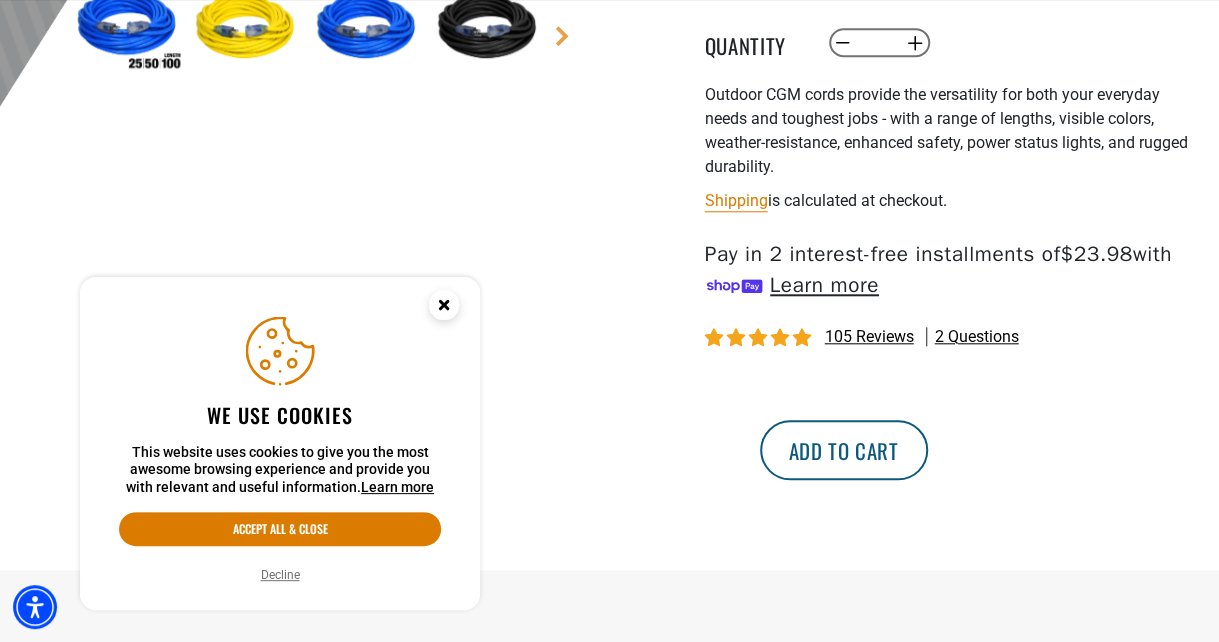 click on "Add to cart" at bounding box center (844, 450) 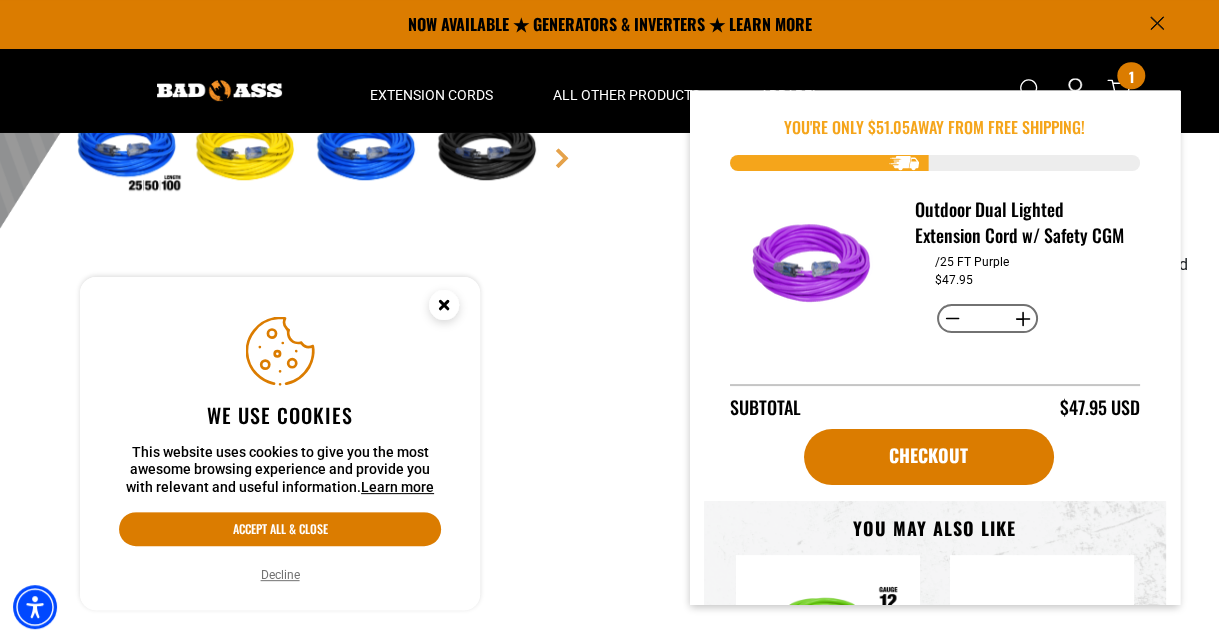 scroll, scrollTop: 500, scrollLeft: 0, axis: vertical 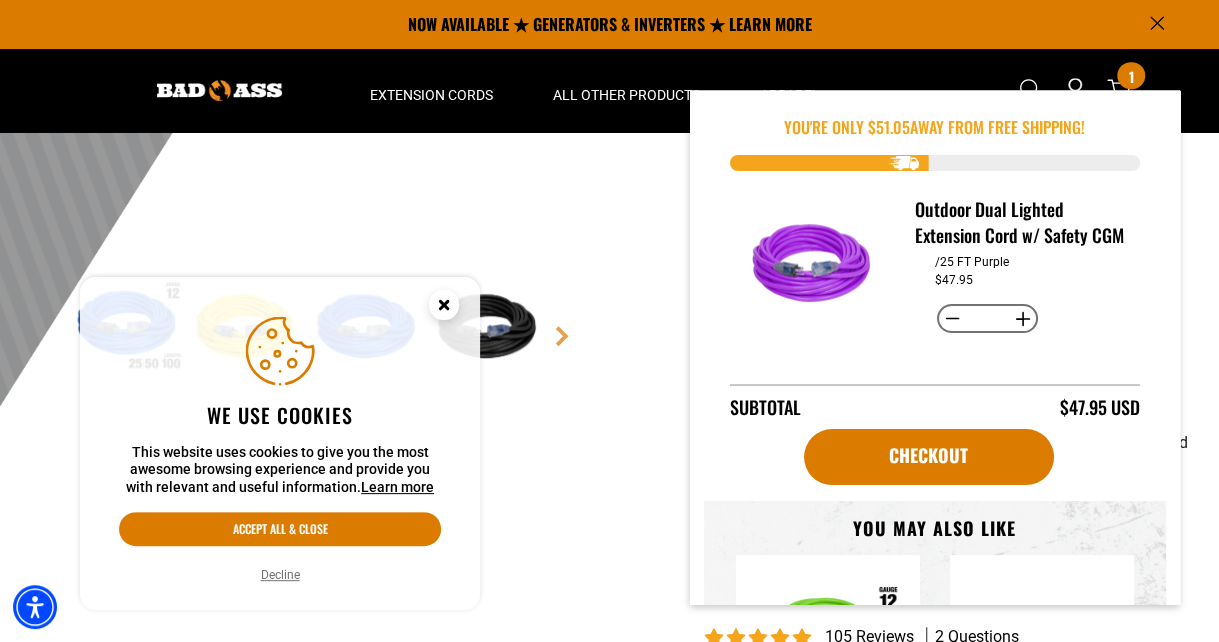 click on "Outdoor Dual Lighted Extension Cord w/ Safety CGM
Outdoor Dual Lighted Extension Cord w/ Safety CGM
SC12025PL
Regular price
$47.95
Regular price
Sale price
47.95
Unit price
/
per
Sale
Sold out
Length" at bounding box center [910, 293] 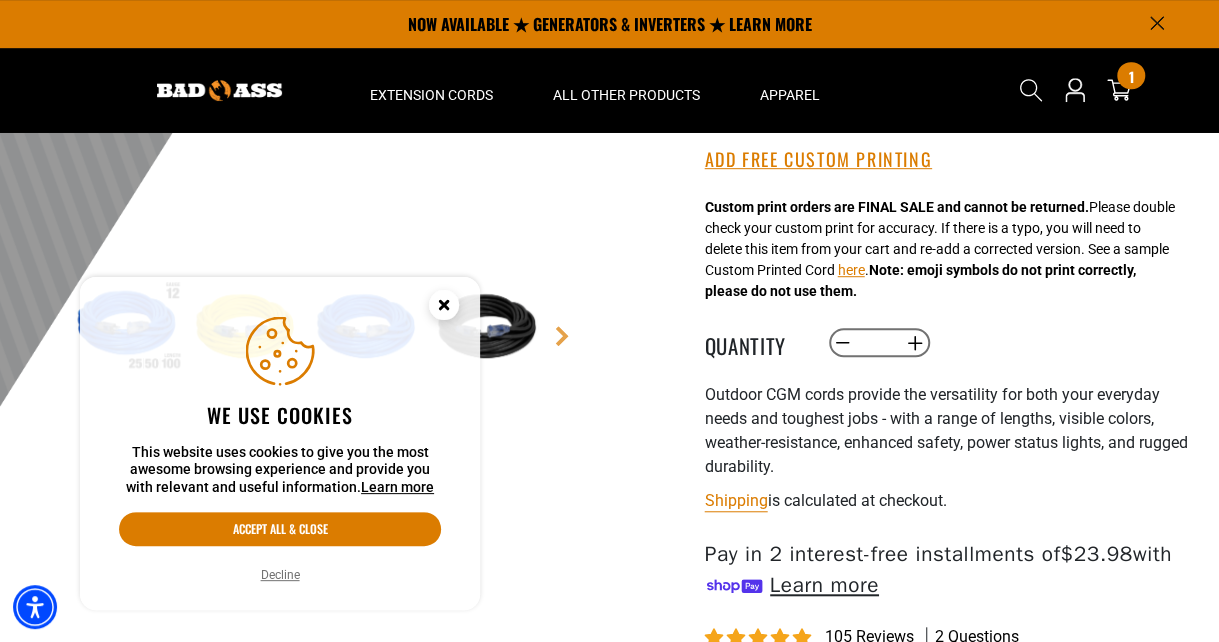scroll, scrollTop: 300, scrollLeft: 0, axis: vertical 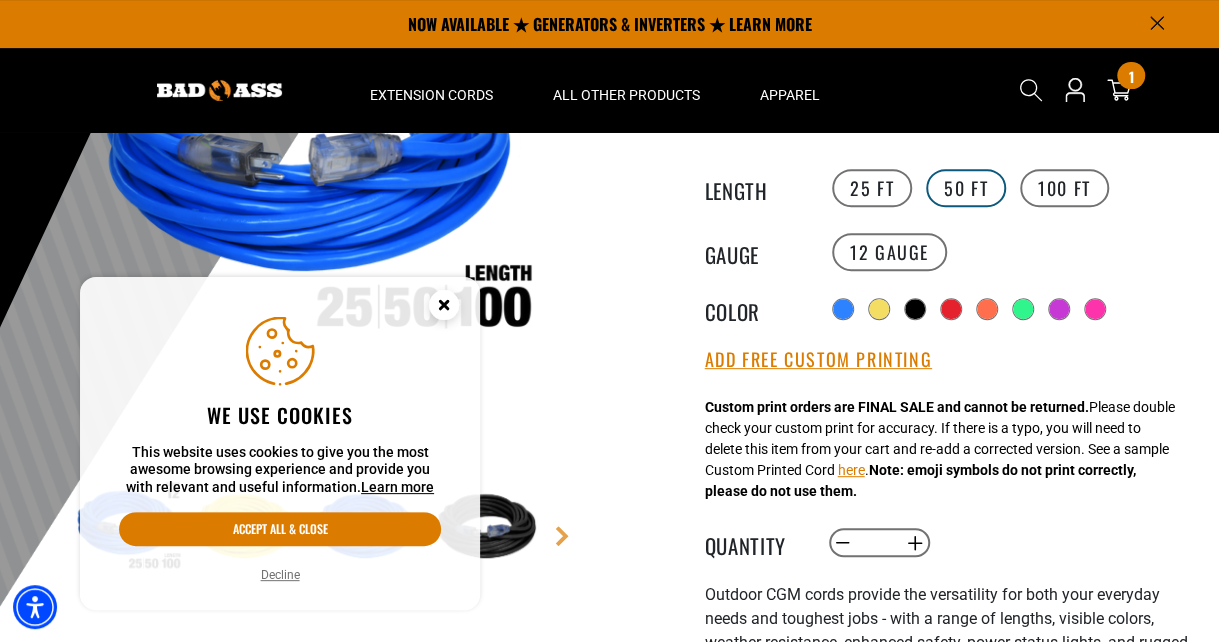 click on "50 FT" at bounding box center (966, 188) 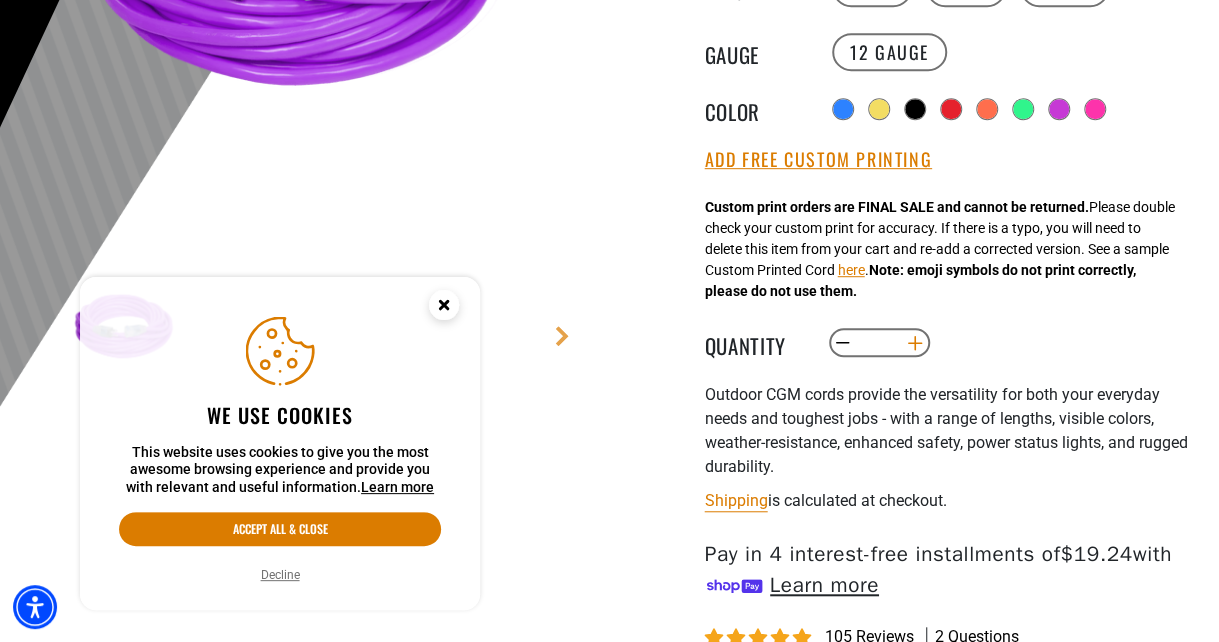 scroll, scrollTop: 700, scrollLeft: 0, axis: vertical 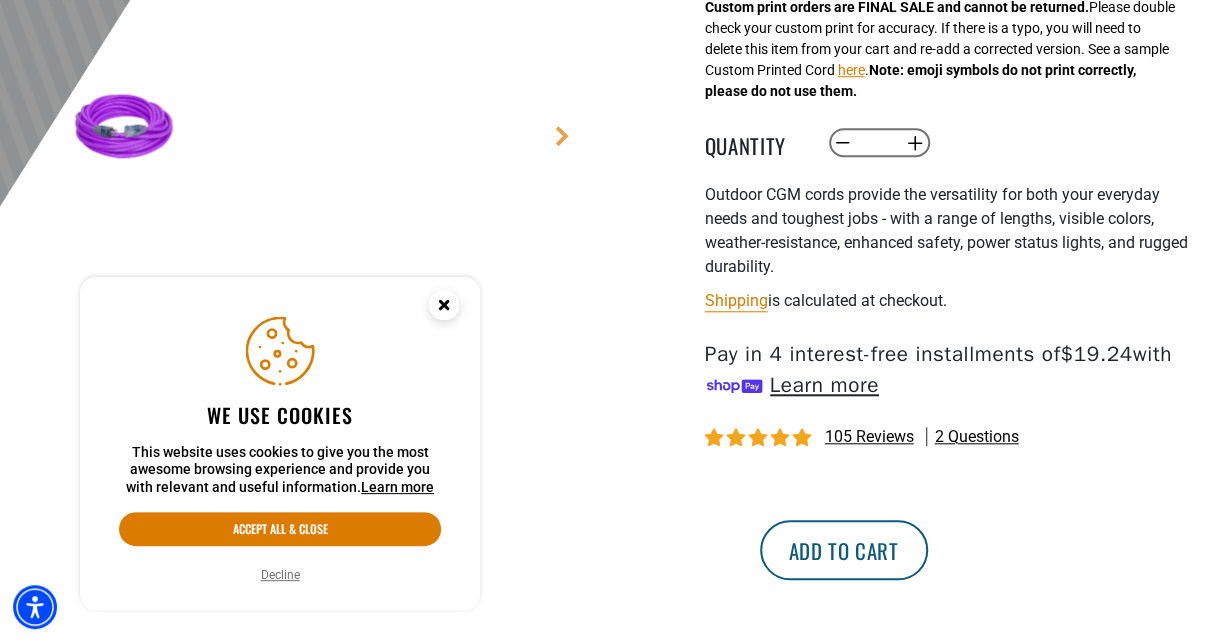 click on "Add to cart" at bounding box center [844, 550] 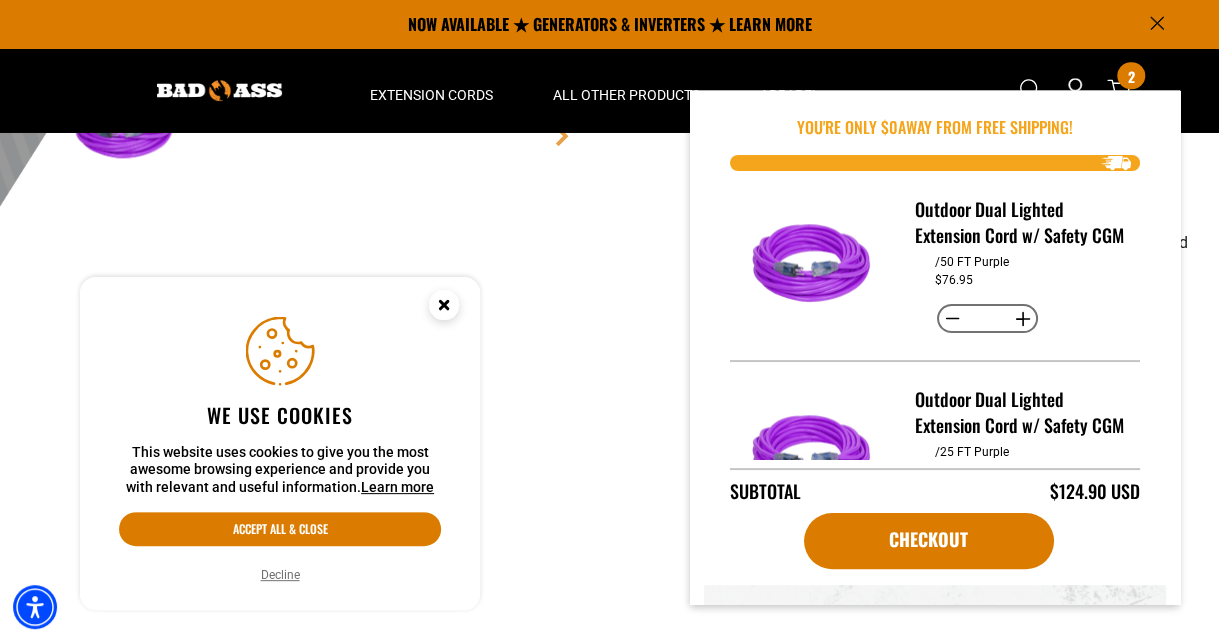 click on "Outdoor Dual Lighted Extension Cord w/ Safety CGM
Outdoor Dual Lighted Extension Cord w/ Safety CGM
SC12050PL
Regular price
$76.95
Regular price
Sale price
76.95
Unit price
/
per
Sale
Sold out
Length" at bounding box center (910, 93) 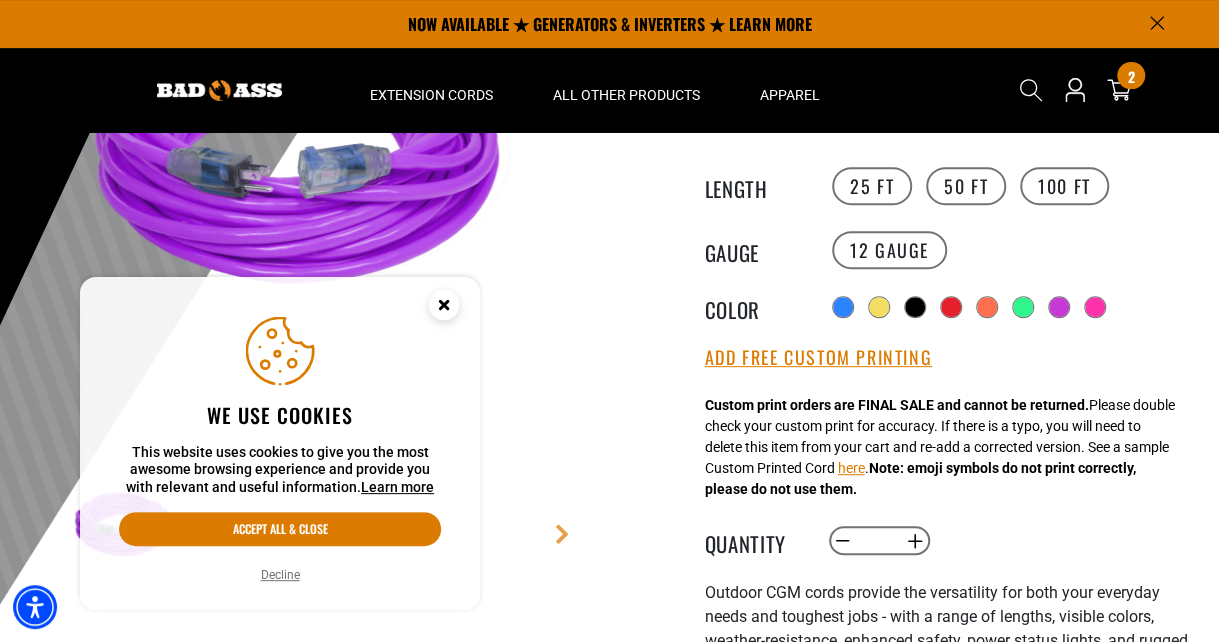scroll, scrollTop: 300, scrollLeft: 0, axis: vertical 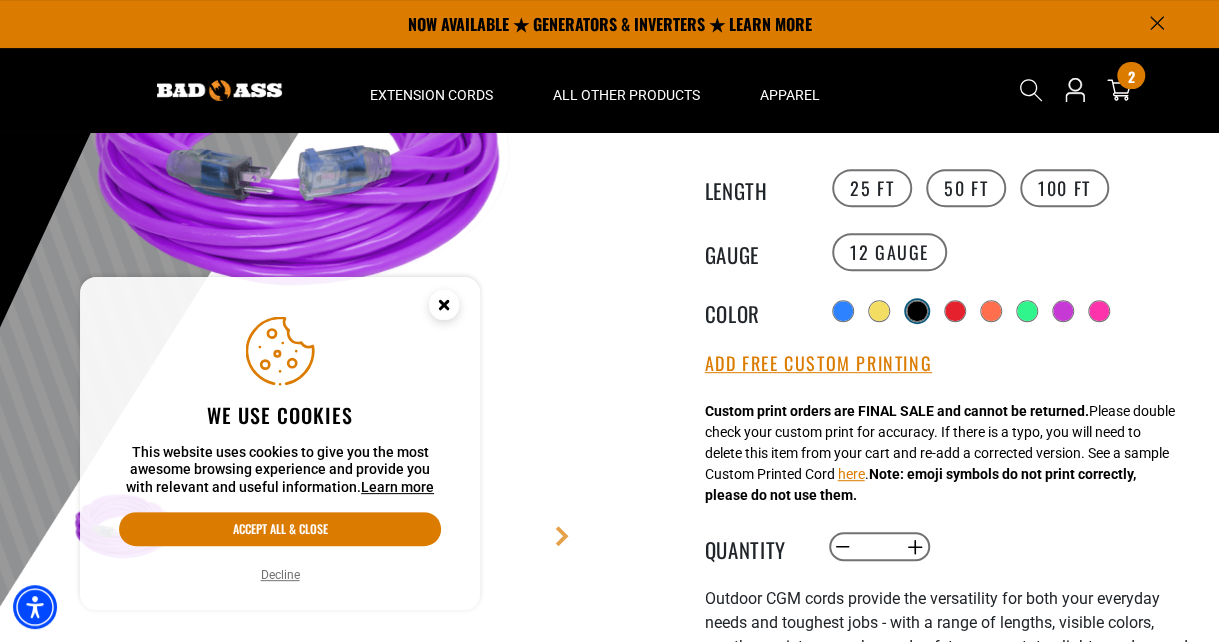 click at bounding box center (917, 311) 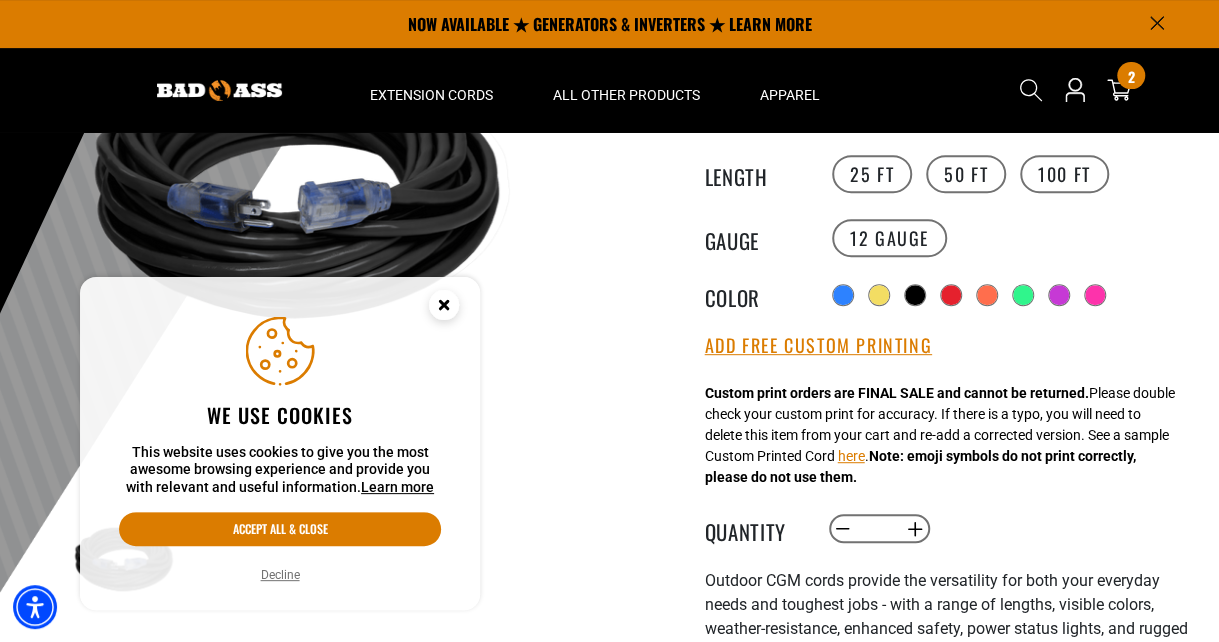 scroll, scrollTop: 300, scrollLeft: 0, axis: vertical 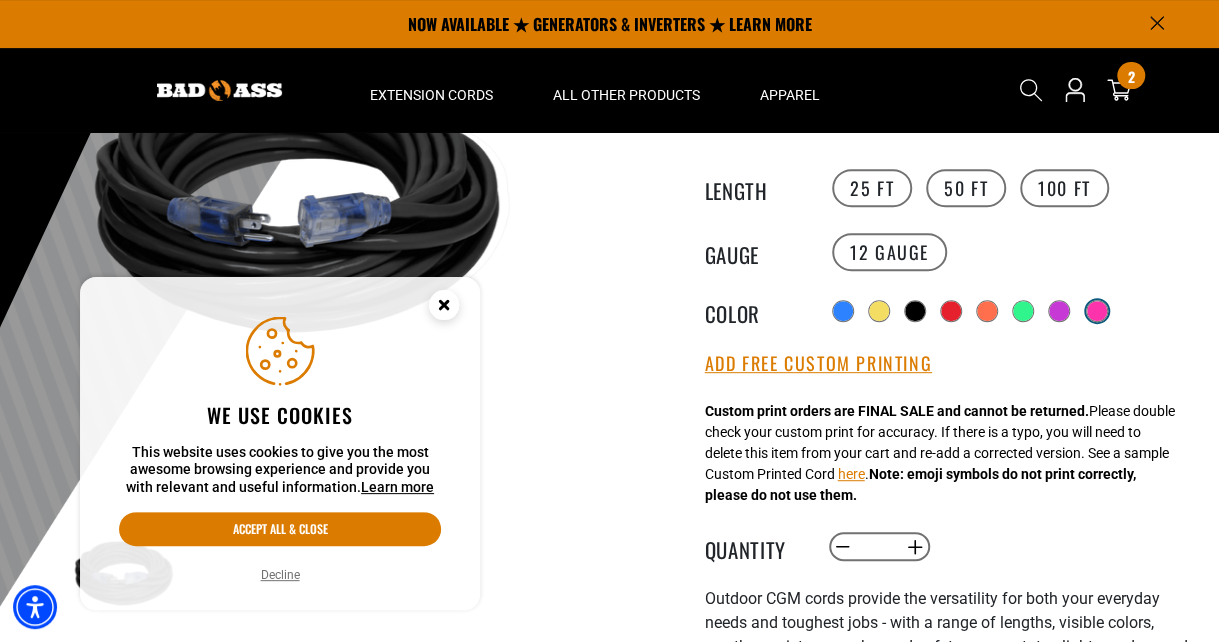 click at bounding box center (1097, 311) 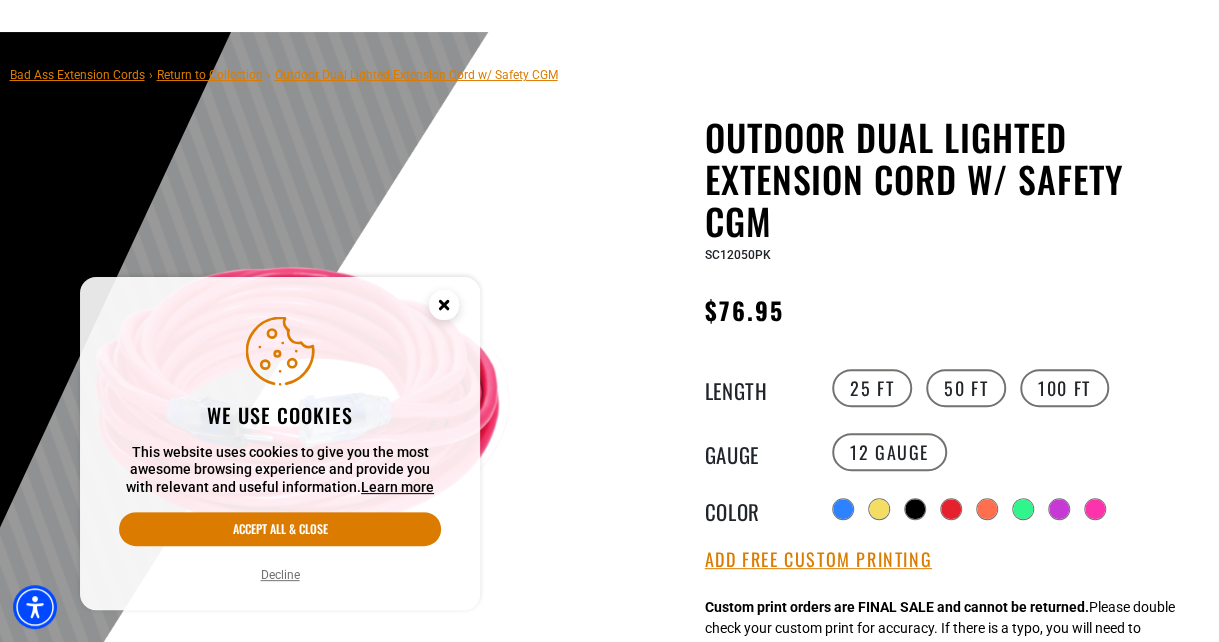 scroll, scrollTop: 300, scrollLeft: 0, axis: vertical 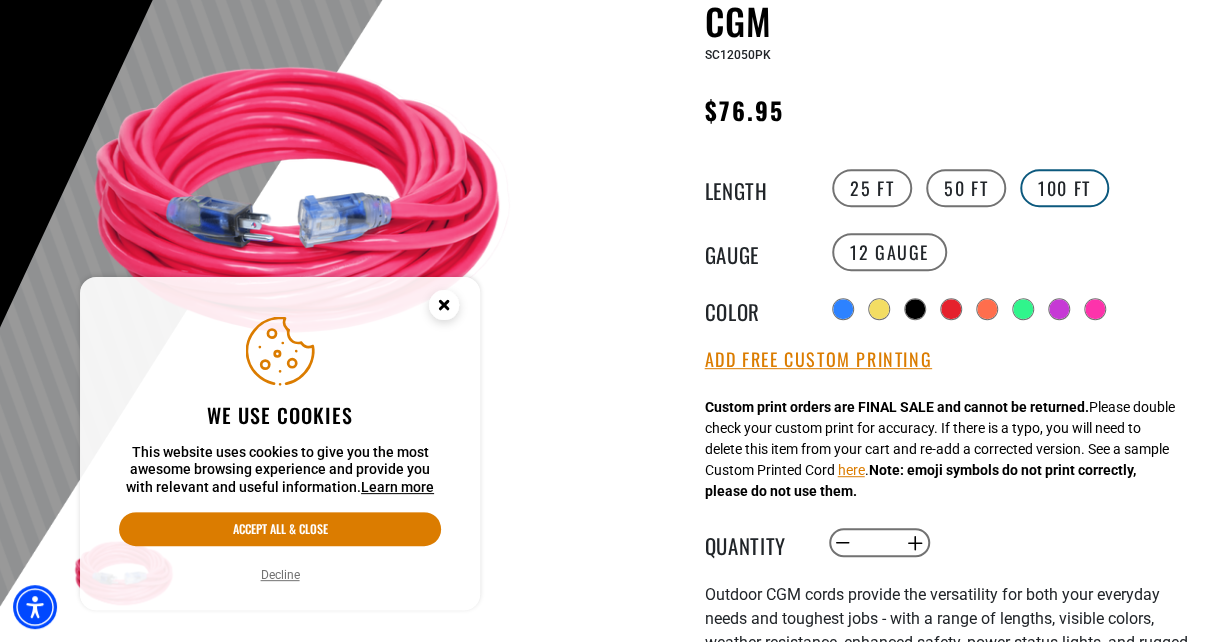 click on "100 FT" at bounding box center [1064, 188] 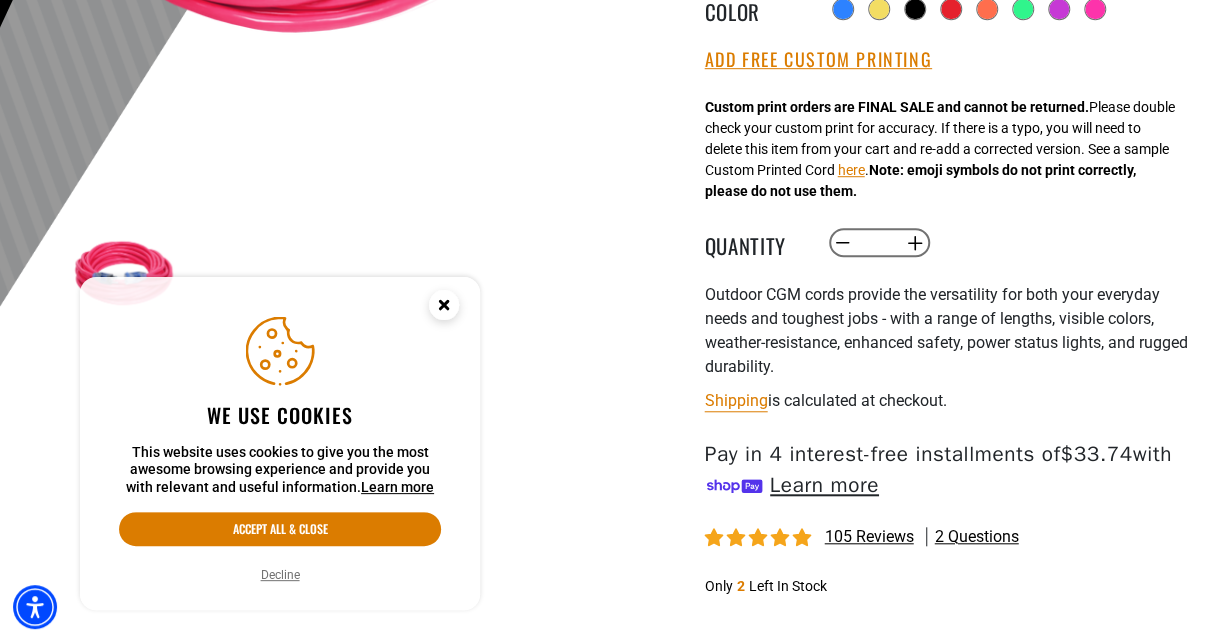 scroll, scrollTop: 700, scrollLeft: 0, axis: vertical 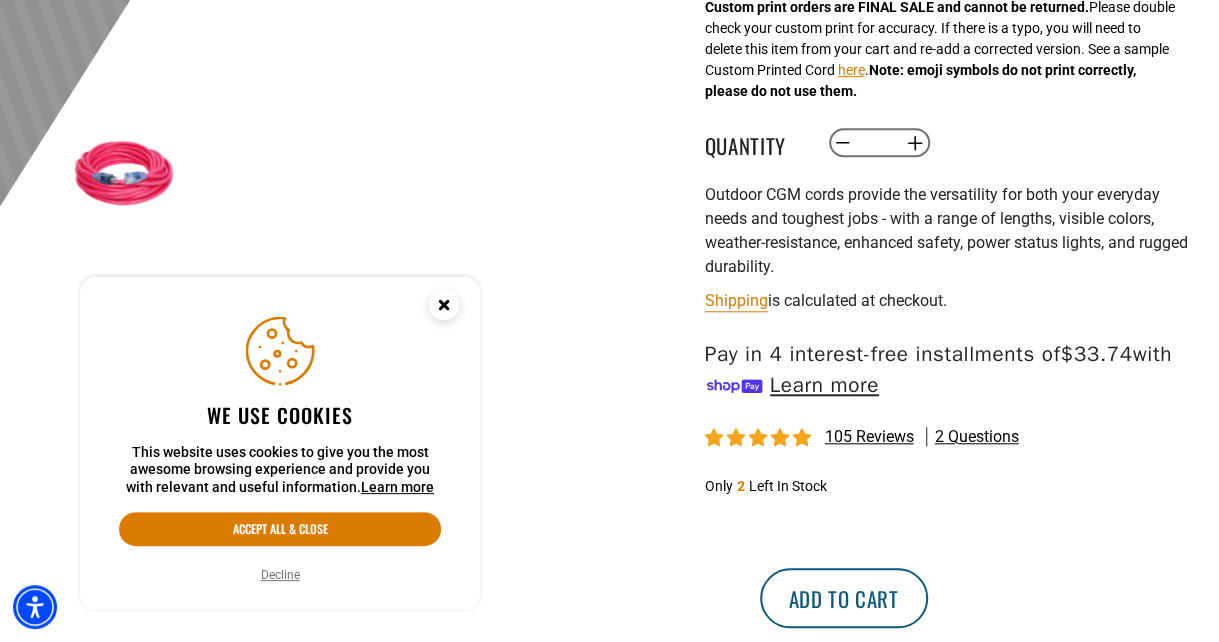 click on "Add to cart" at bounding box center (844, 598) 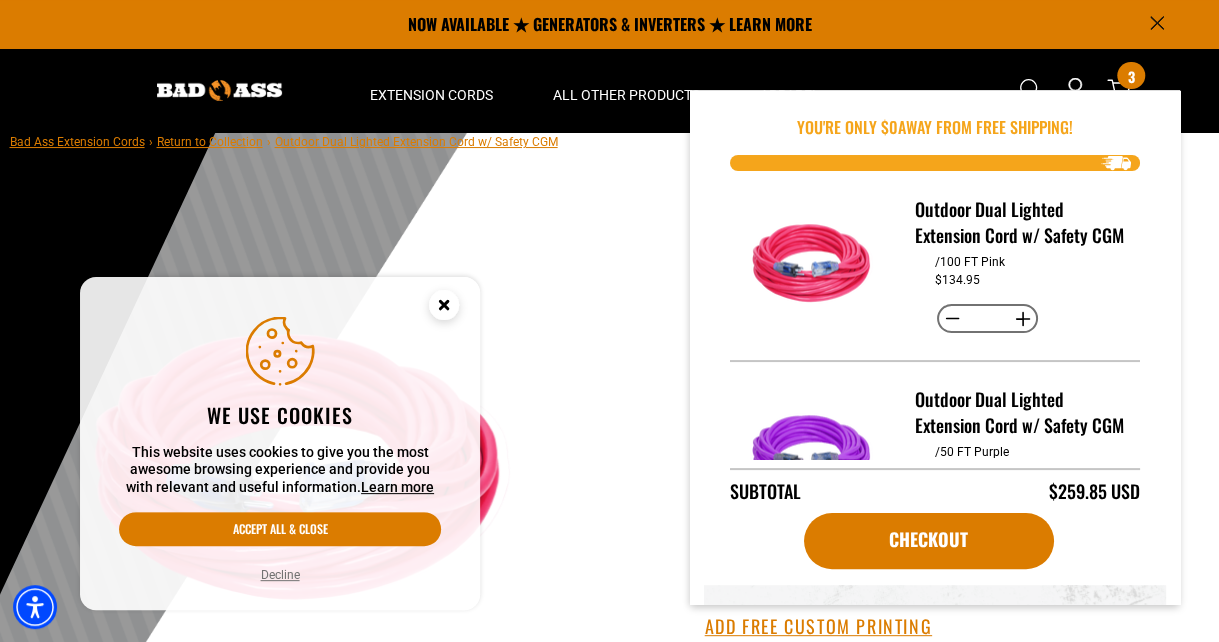 scroll, scrollTop: 0, scrollLeft: 0, axis: both 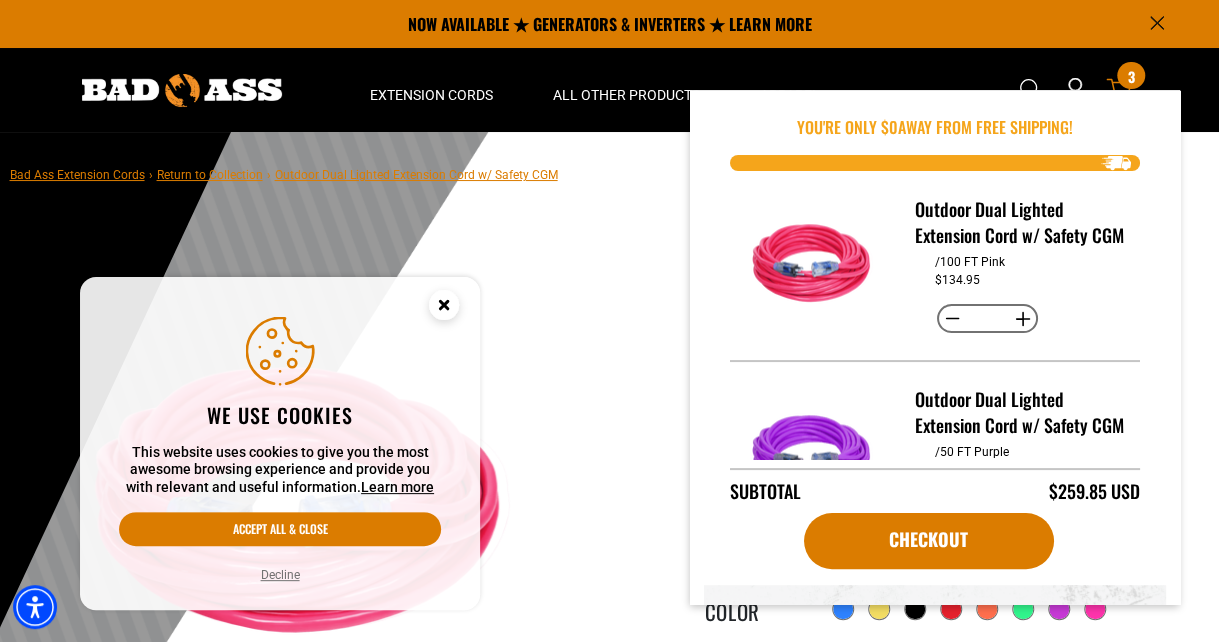 click on "3 3 items" at bounding box center (1130, 75) 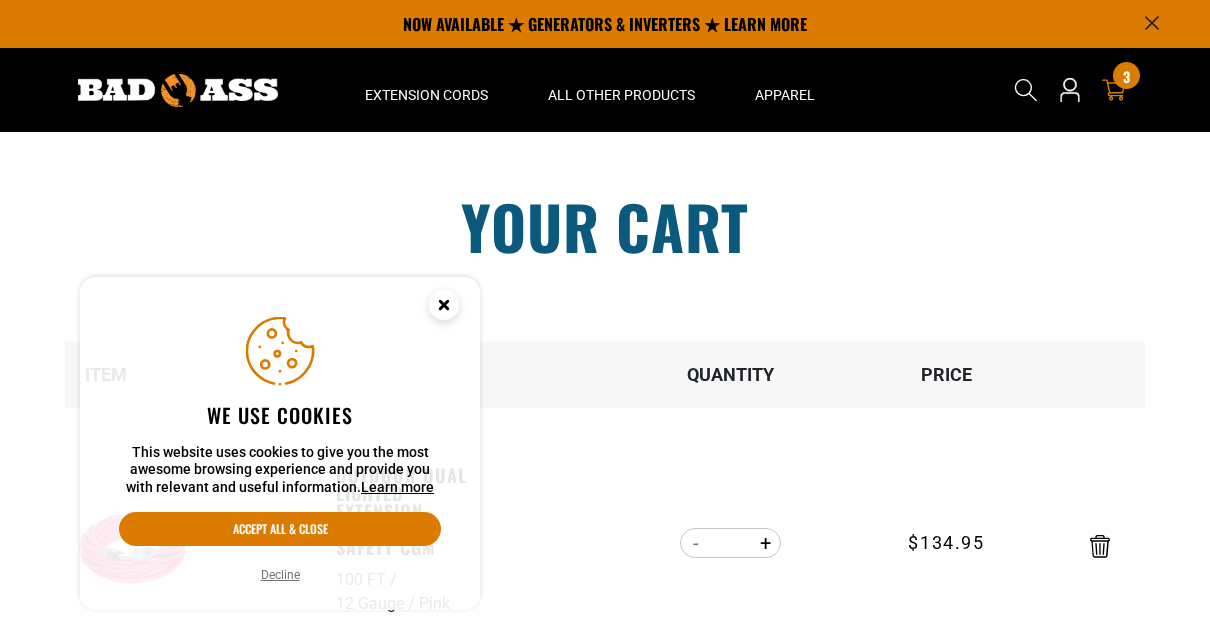 scroll, scrollTop: 0, scrollLeft: 0, axis: both 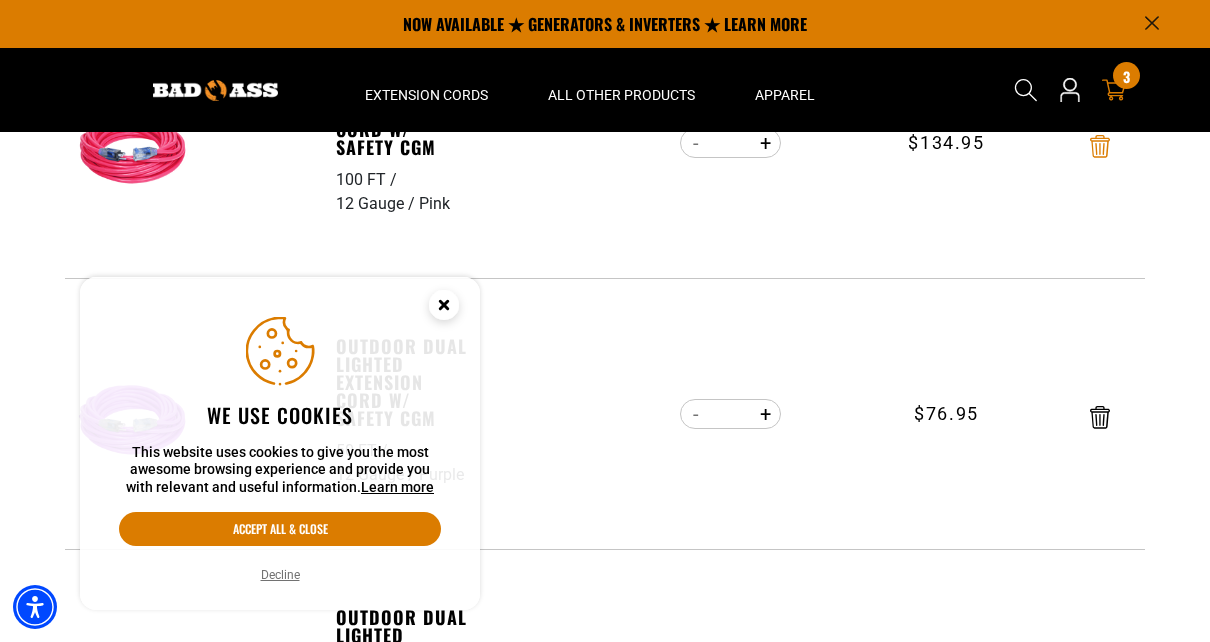 click 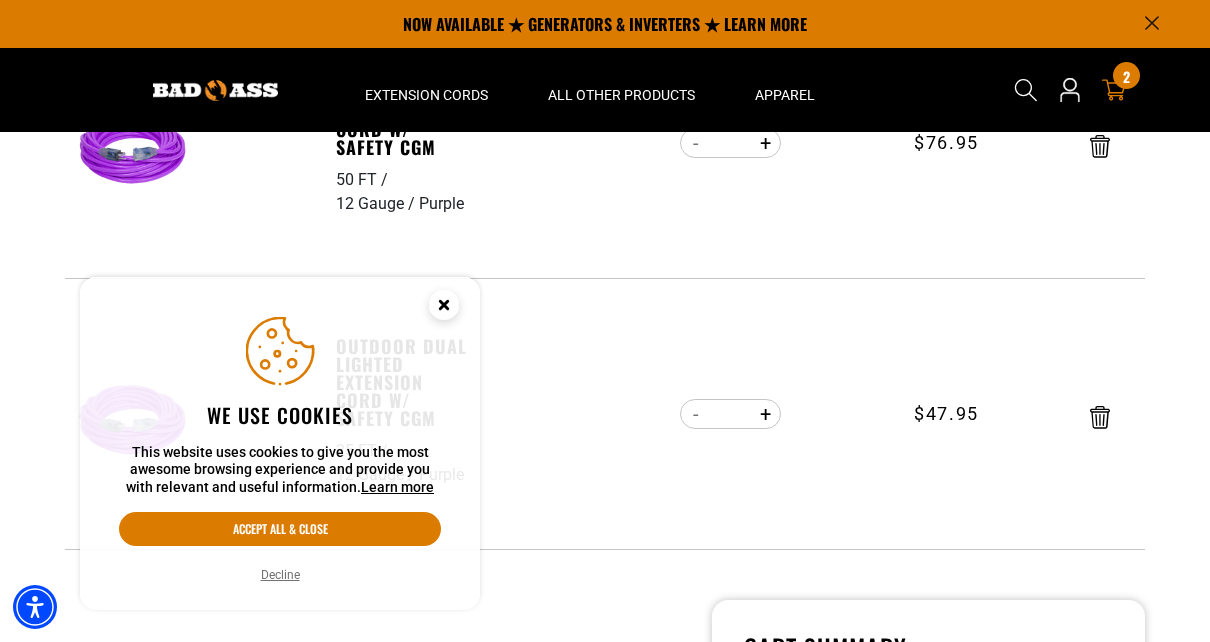 click 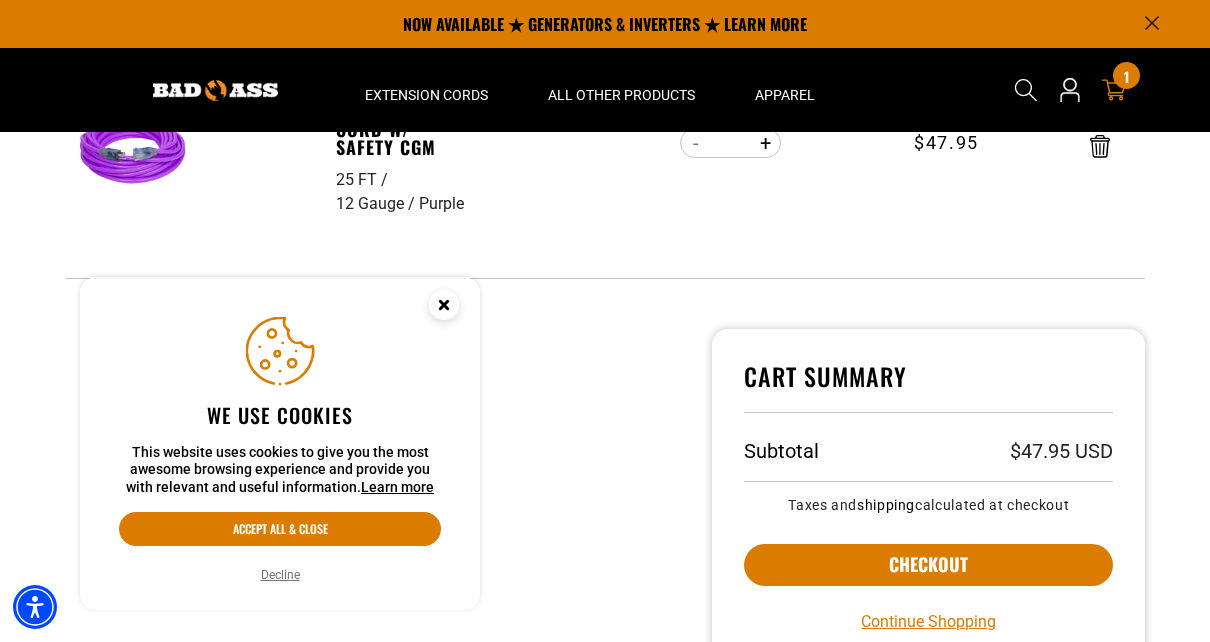 click 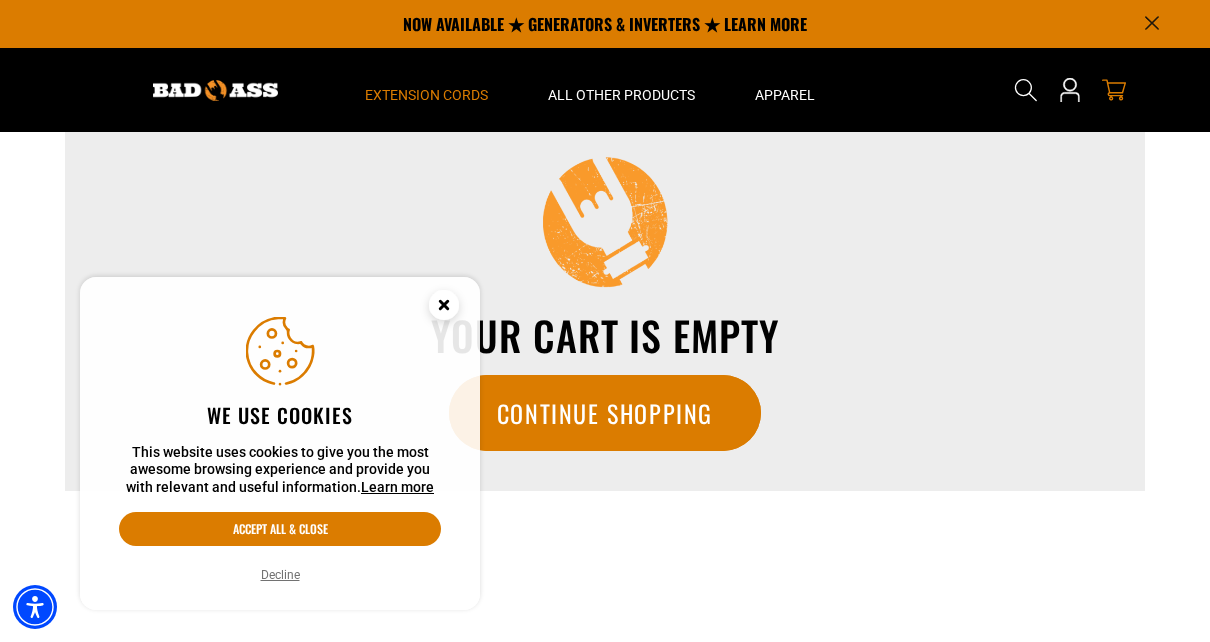 scroll, scrollTop: 54, scrollLeft: 0, axis: vertical 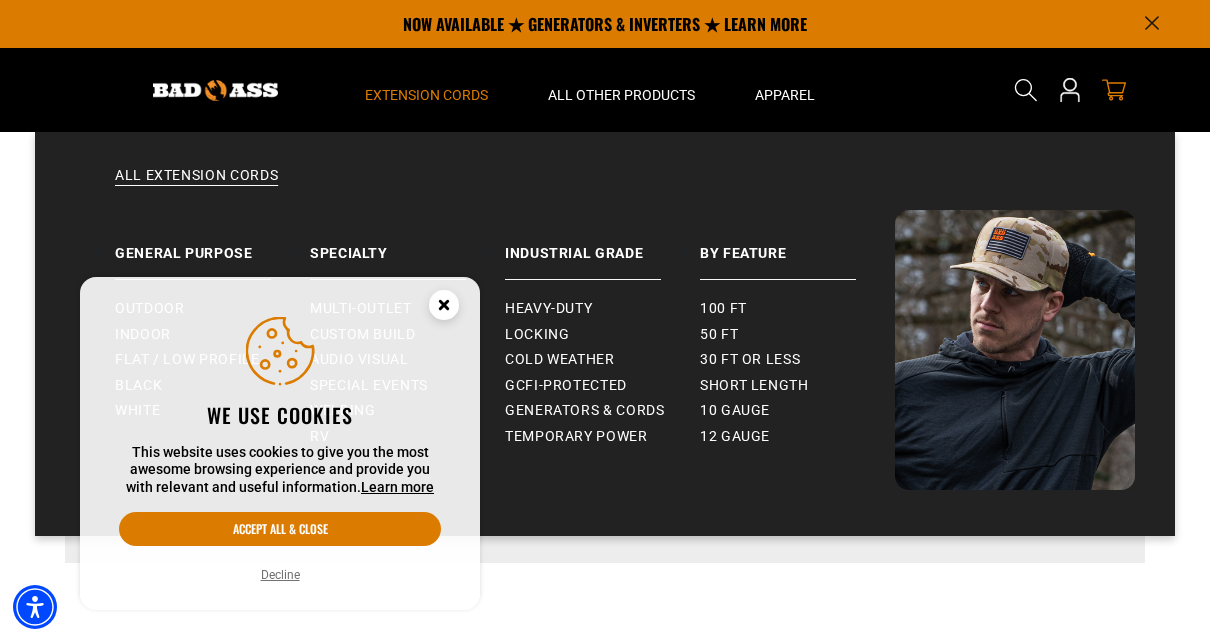 click on "Extension Cords" at bounding box center (426, 95) 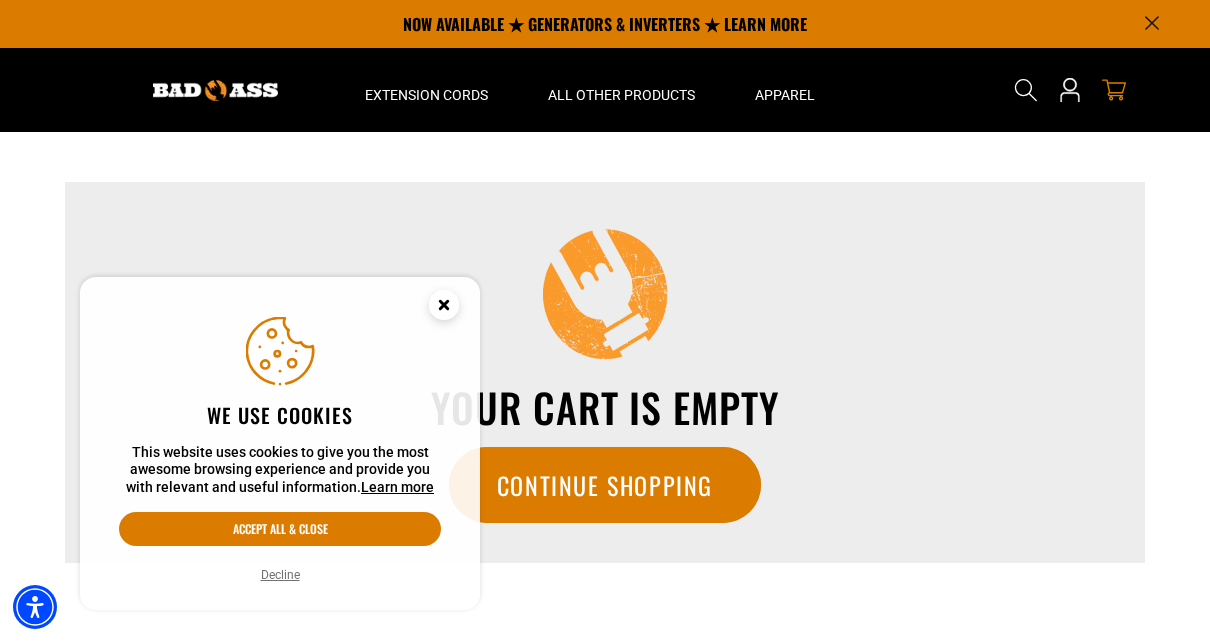 click 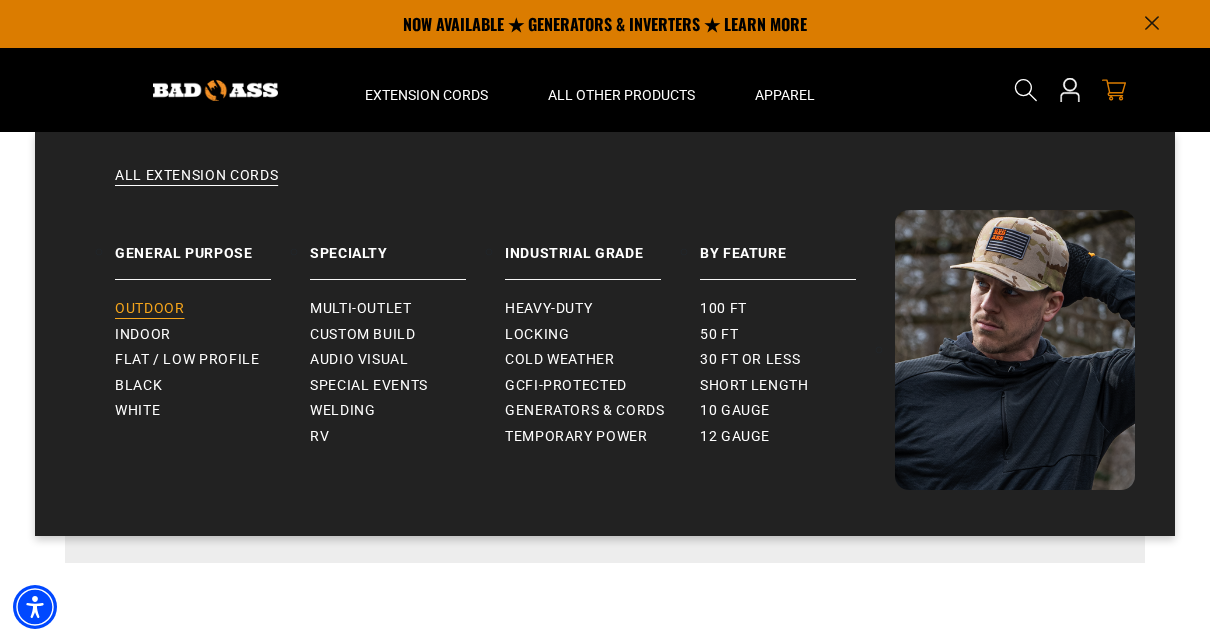 click on "Outdoor" at bounding box center (149, 309) 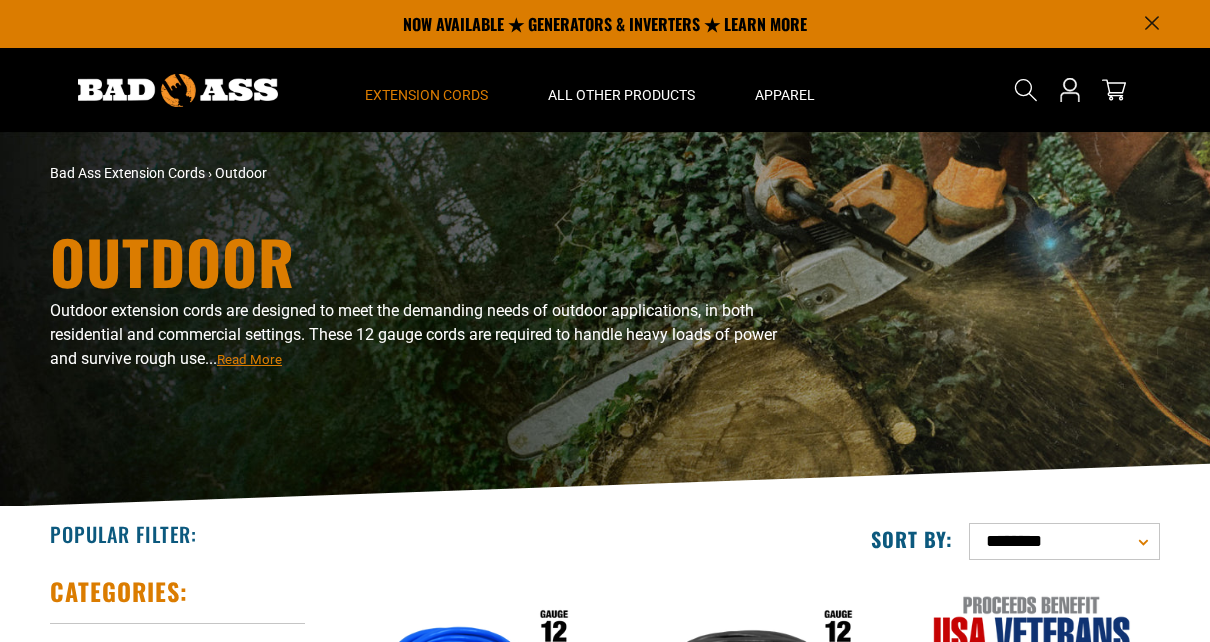 scroll, scrollTop: 200, scrollLeft: 0, axis: vertical 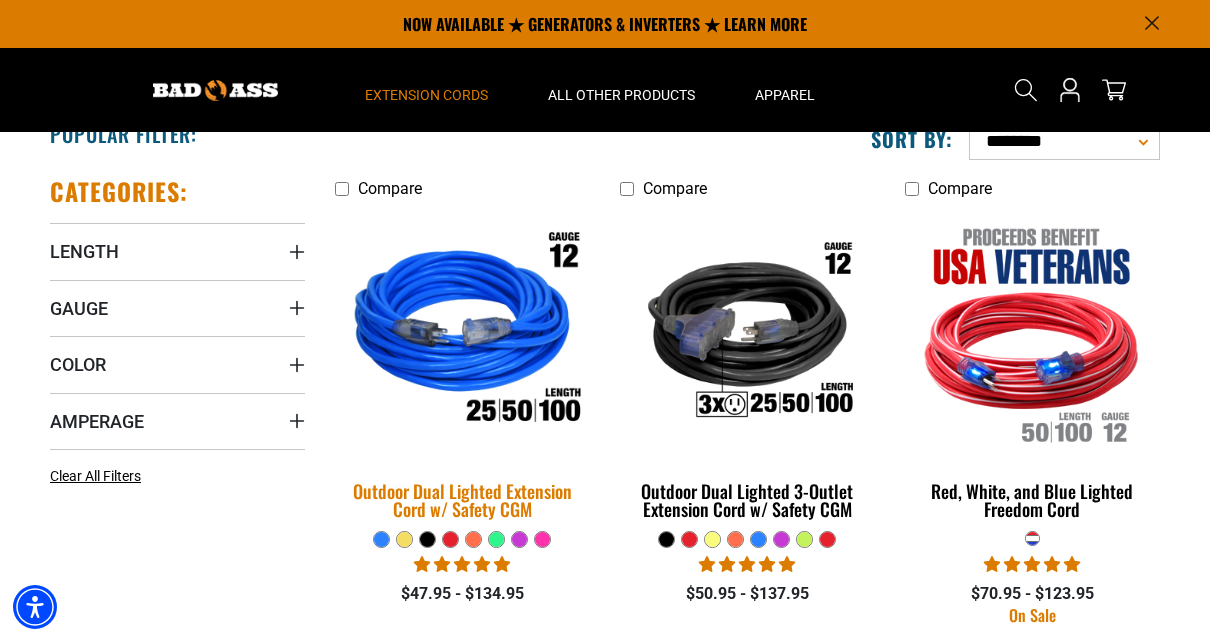 click at bounding box center (463, 333) 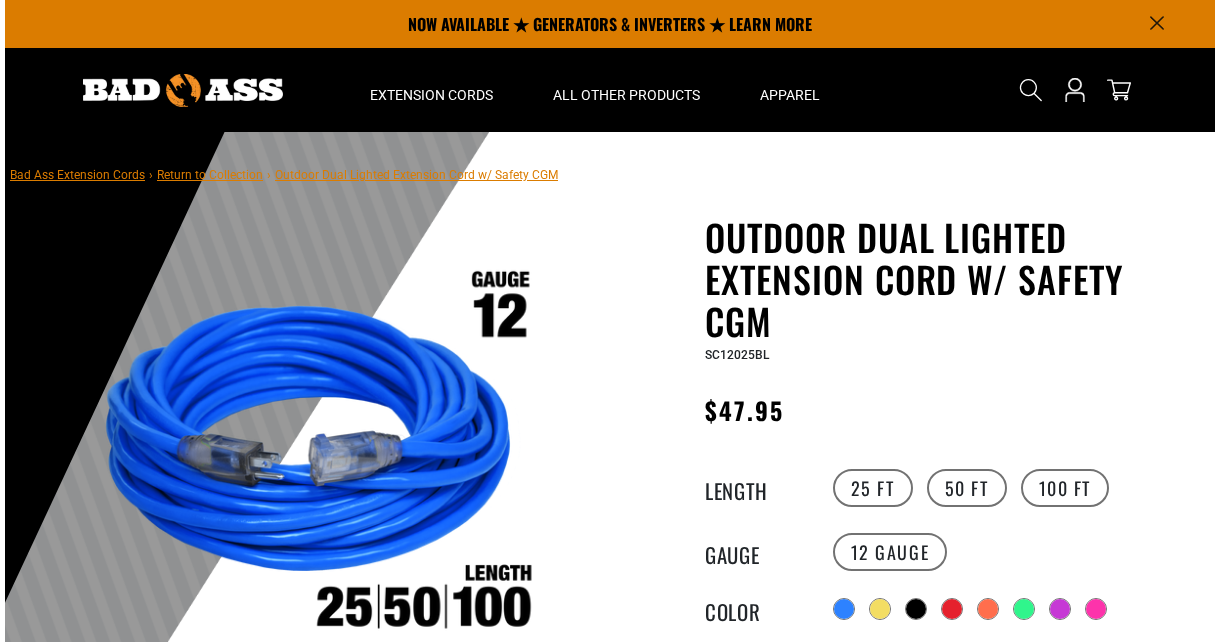 scroll, scrollTop: 0, scrollLeft: 0, axis: both 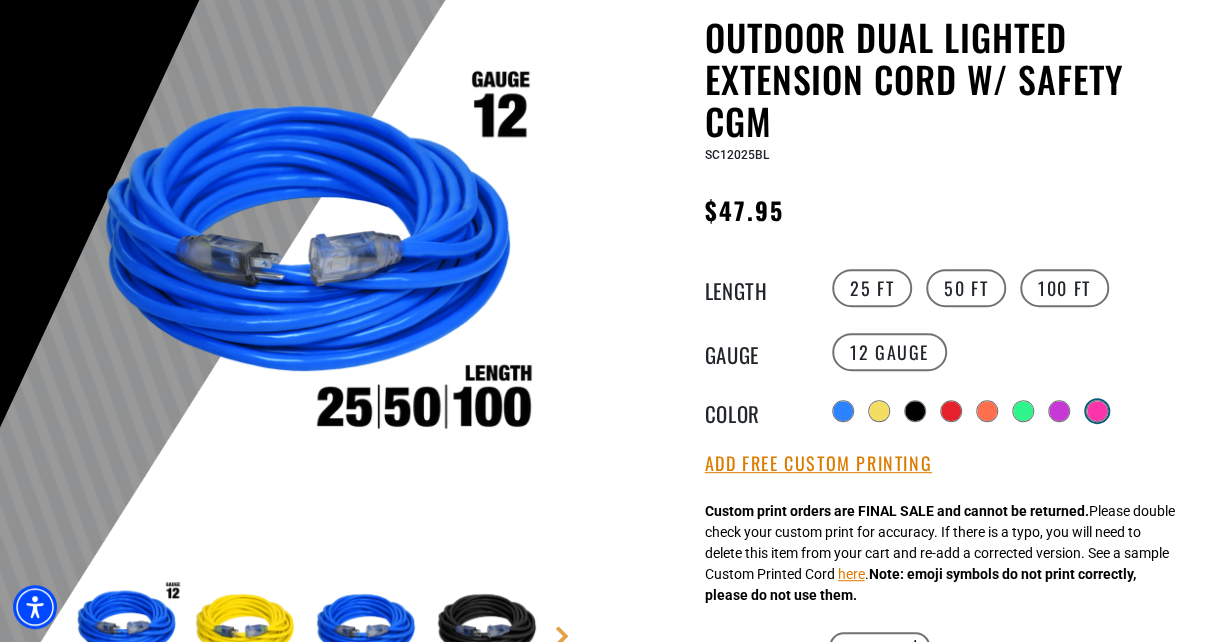 click at bounding box center (1097, 411) 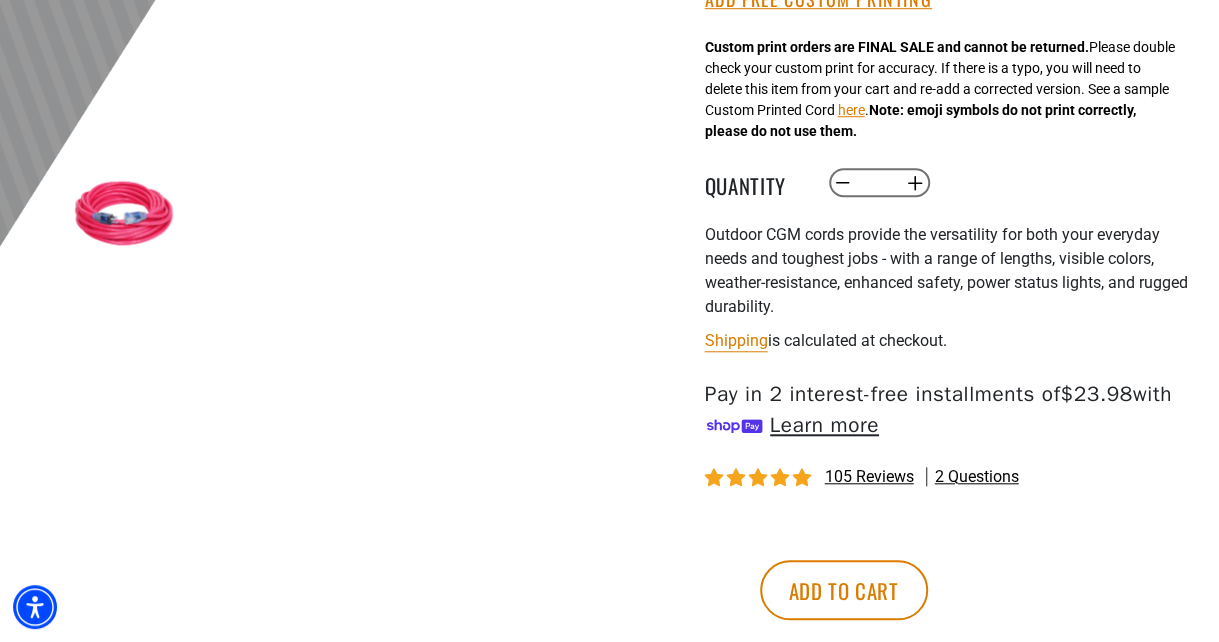 scroll, scrollTop: 700, scrollLeft: 0, axis: vertical 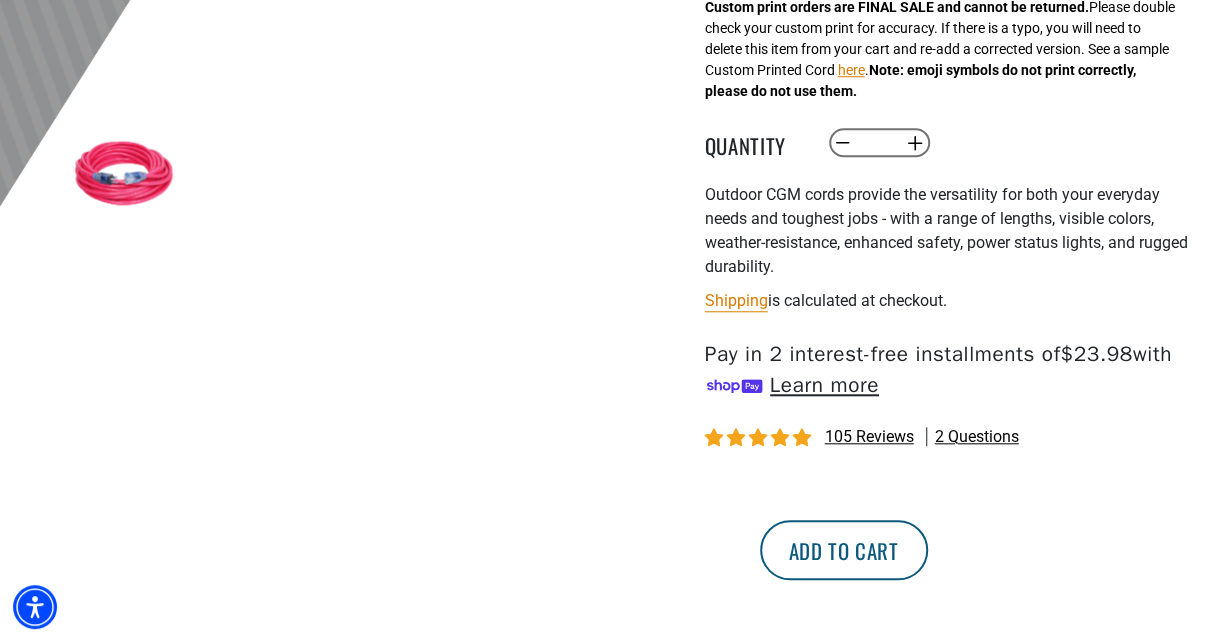 click on "Add to cart" at bounding box center (844, 550) 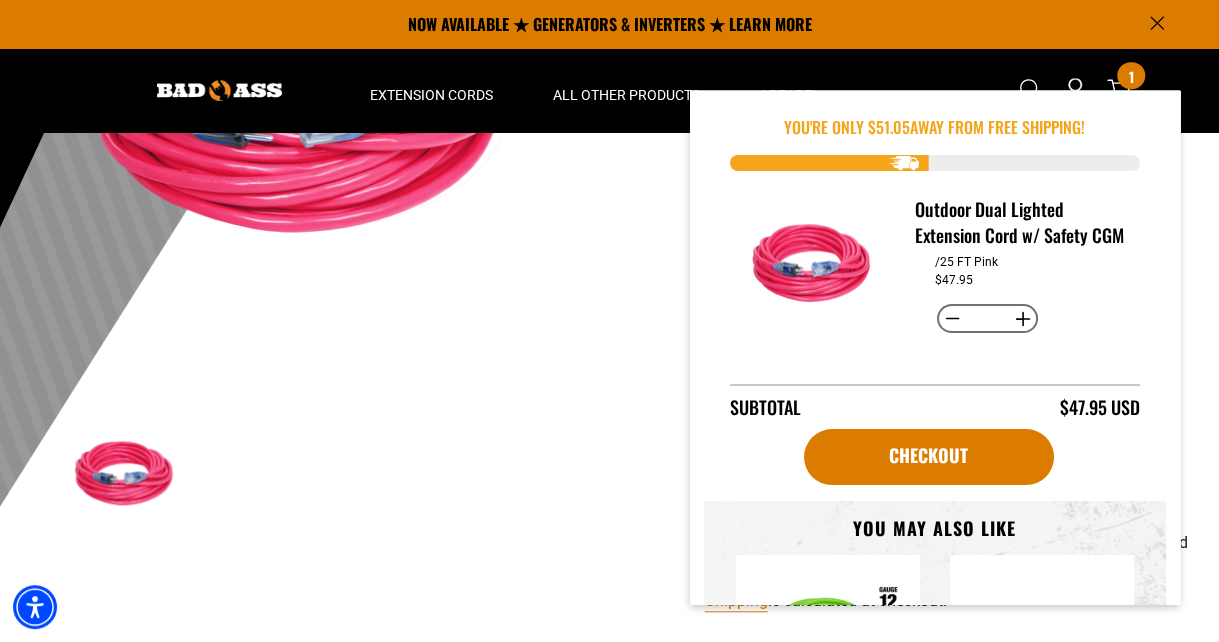 scroll, scrollTop: 0, scrollLeft: 0, axis: both 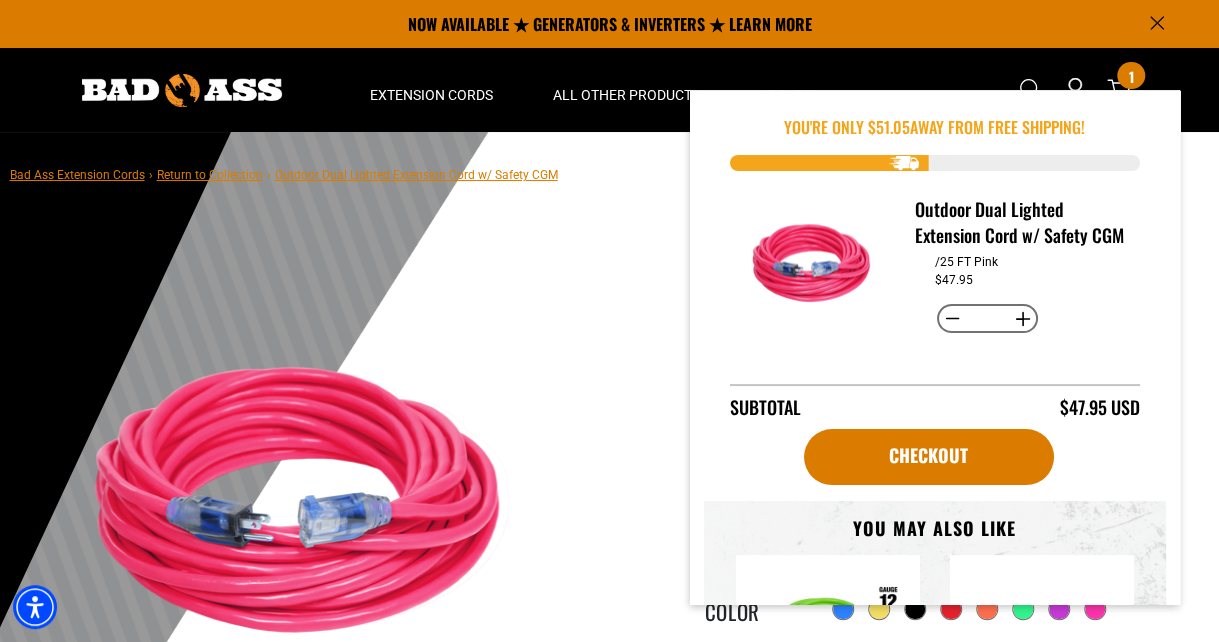 click on "Outdoor Dual Lighted Extension Cord w/ Safety CGM
Outdoor Dual Lighted Extension Cord w/ Safety CGM
SC12025PK
Regular price
$47.95
Regular price
Sale price
47.95
Unit price
/
per
Sale
Sold out
Length" at bounding box center [910, 793] 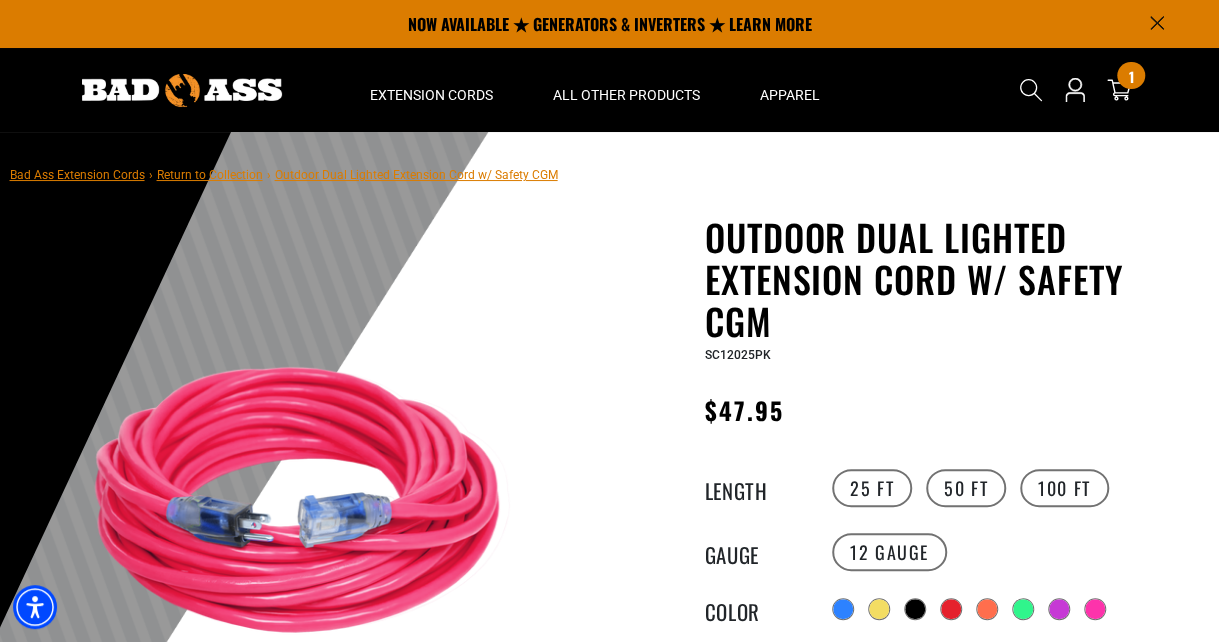 drag, startPoint x: 1053, startPoint y: 607, endPoint x: 1055, endPoint y: 590, distance: 17.117243 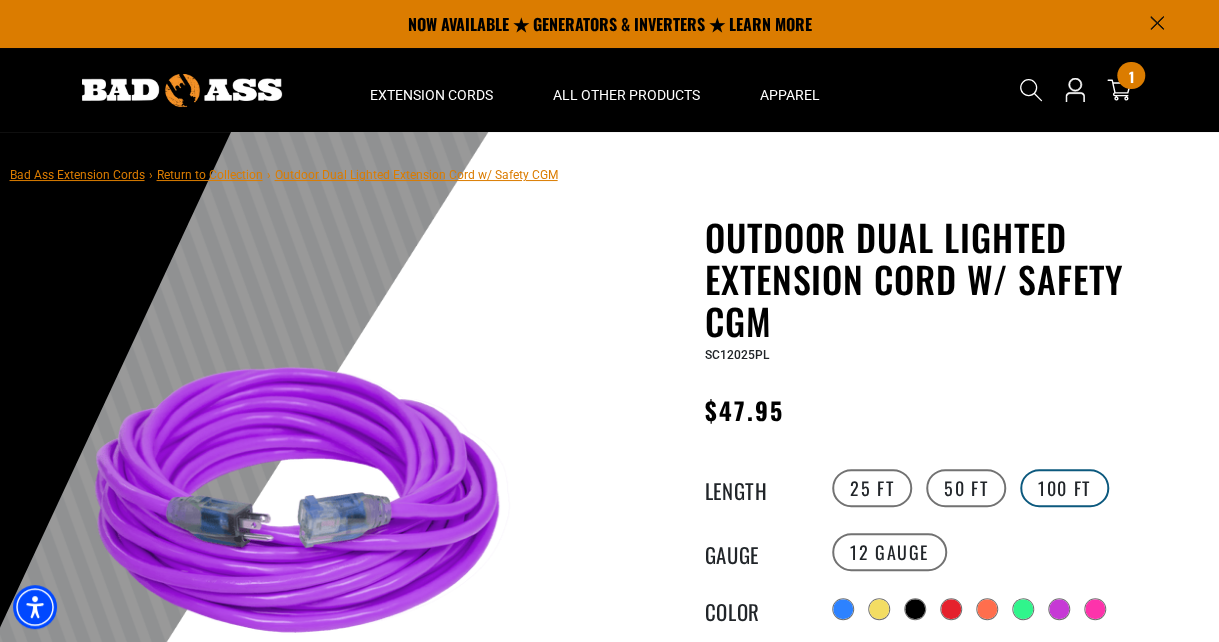 click on "100 FT" at bounding box center [1064, 488] 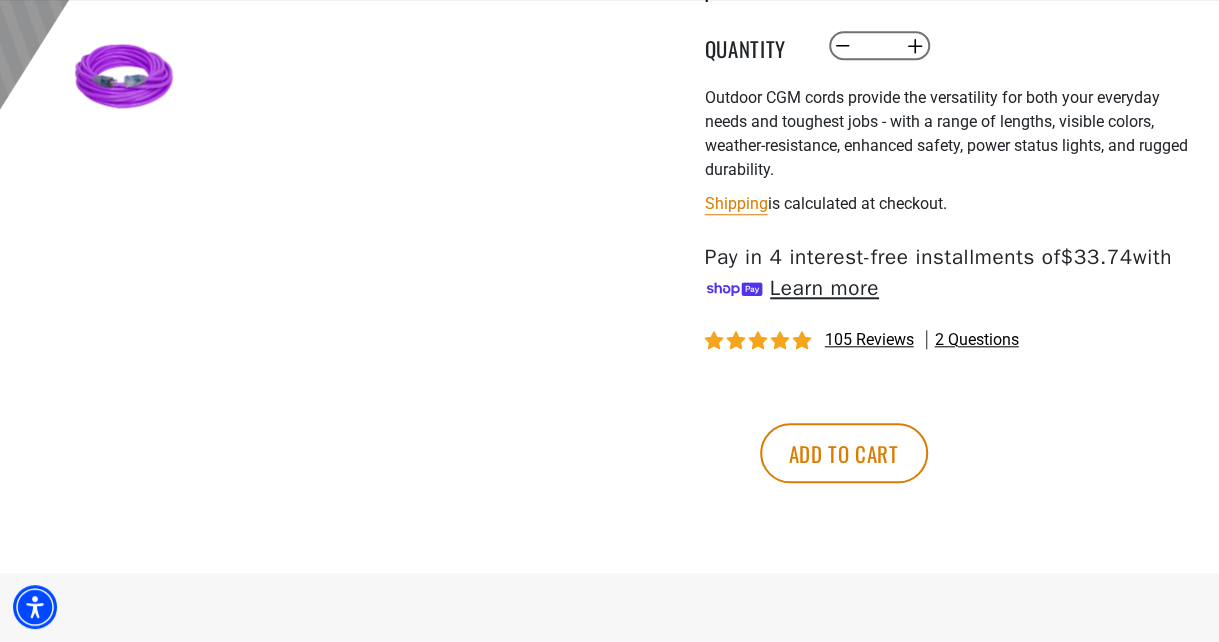 scroll, scrollTop: 800, scrollLeft: 0, axis: vertical 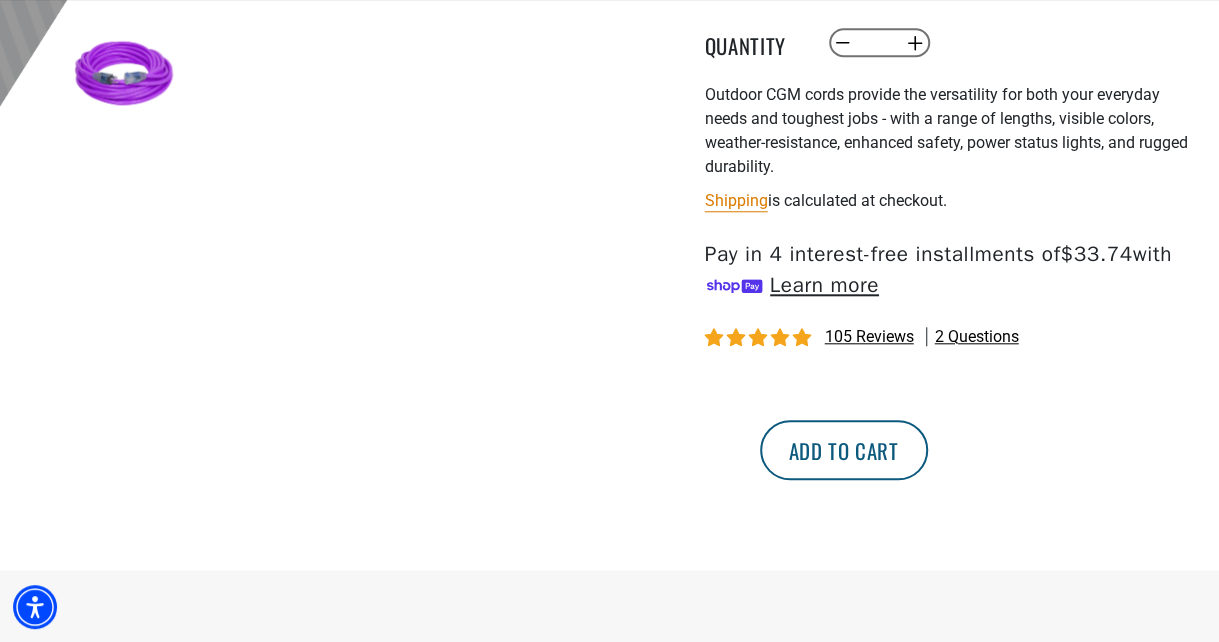 click on "Add to cart" at bounding box center [844, 450] 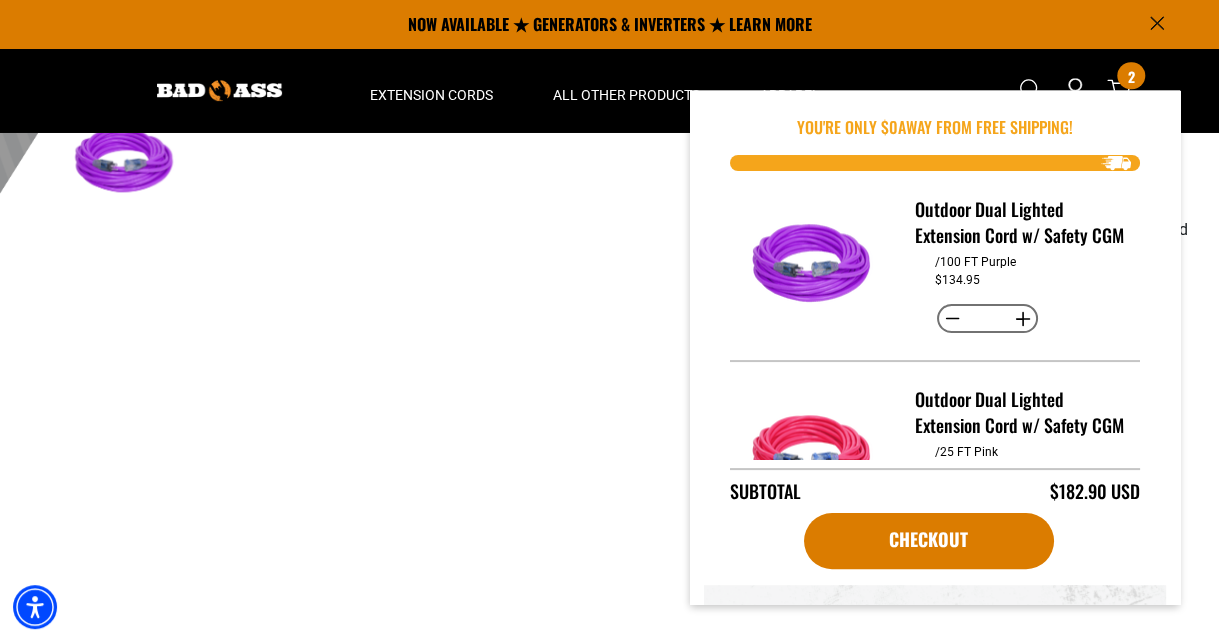 scroll, scrollTop: 500, scrollLeft: 0, axis: vertical 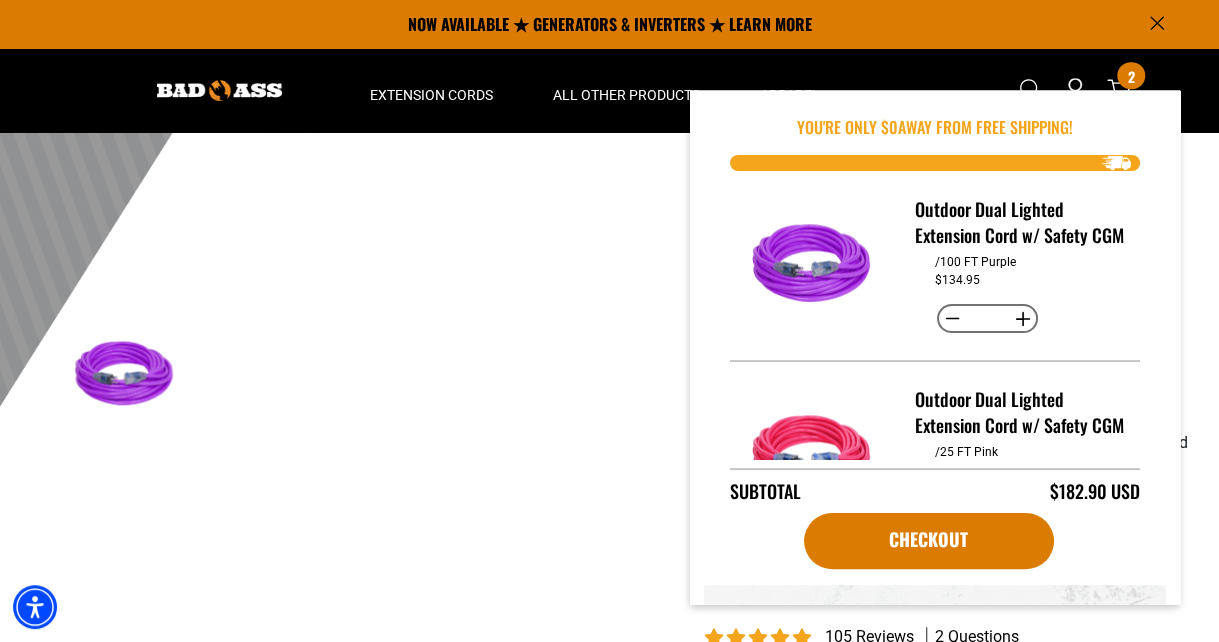 click on "1 of 1
Previous Next" at bounding box center [310, 100] 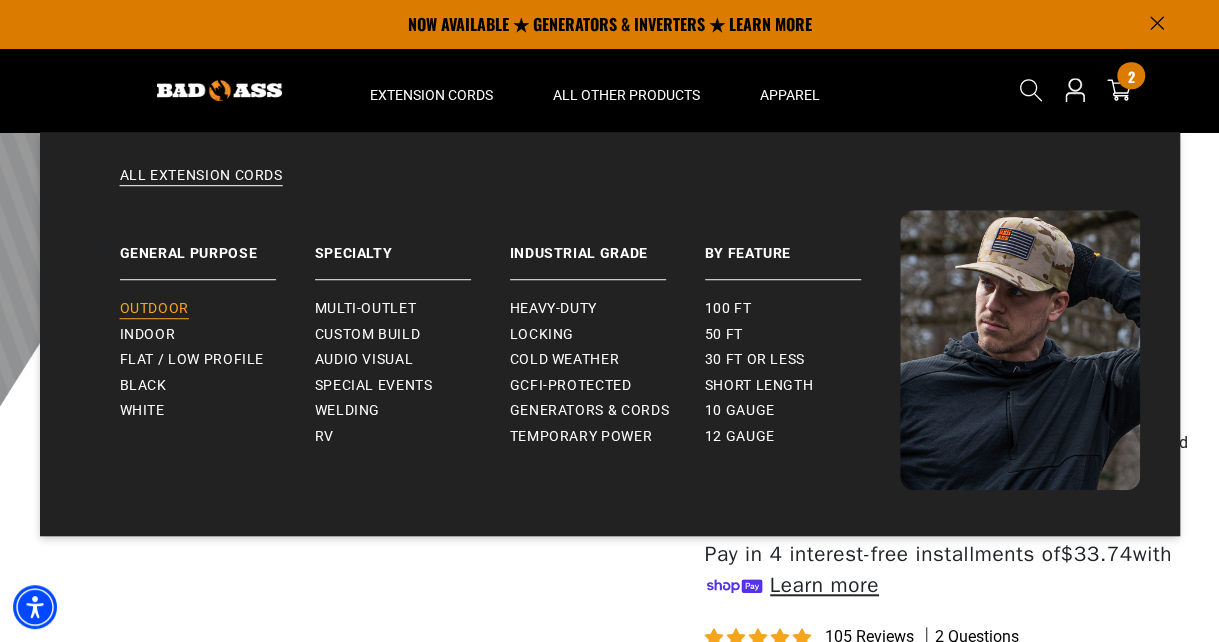 click on "Outdoor" at bounding box center [154, 309] 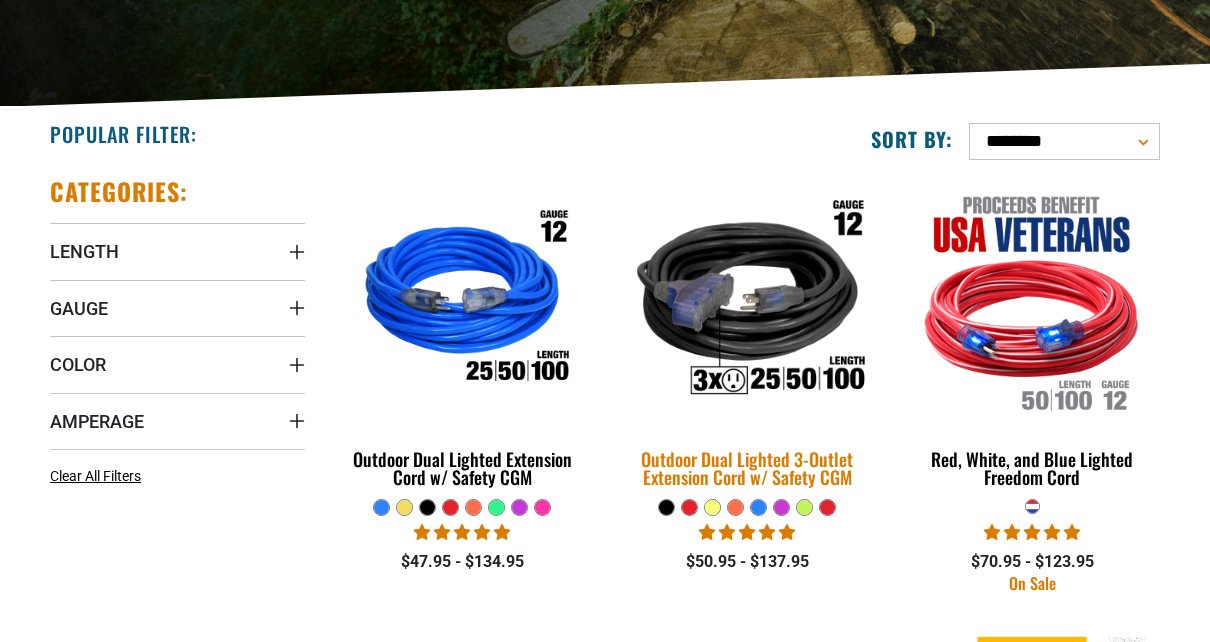 scroll, scrollTop: 400, scrollLeft: 0, axis: vertical 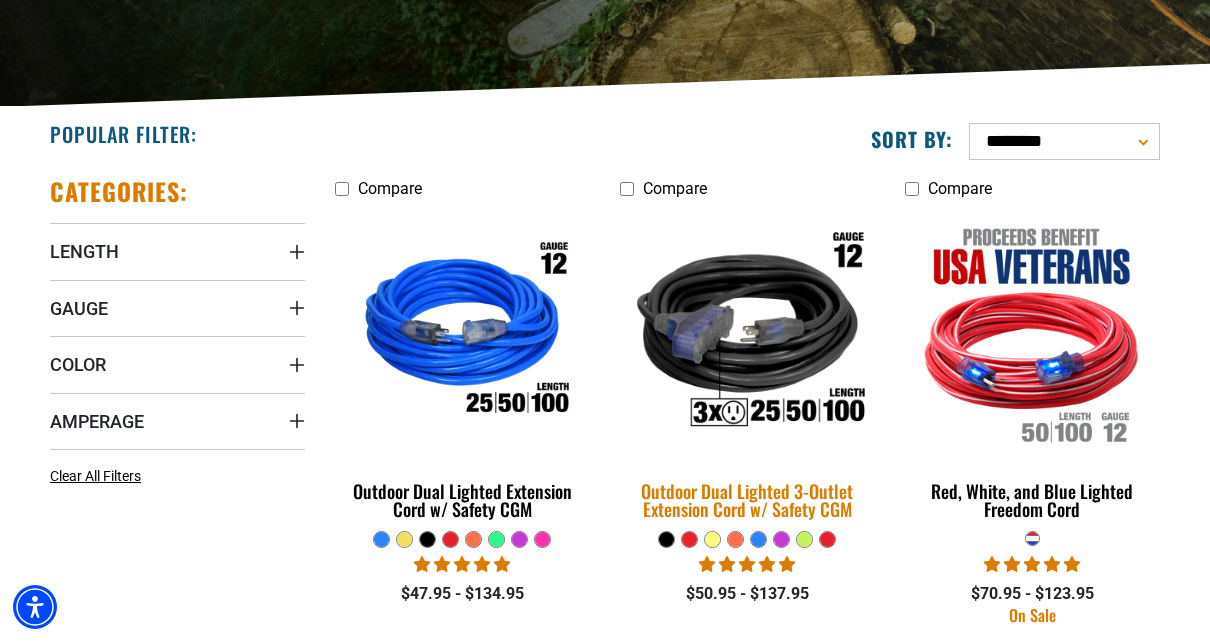 click at bounding box center (747, 333) 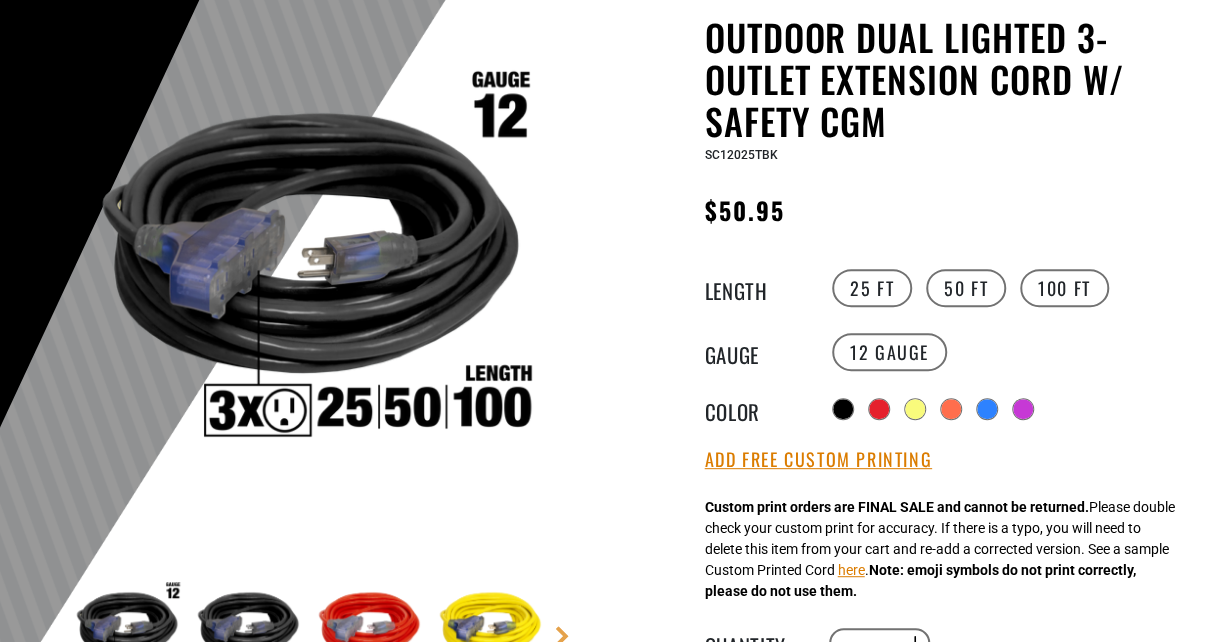 scroll, scrollTop: 200, scrollLeft: 0, axis: vertical 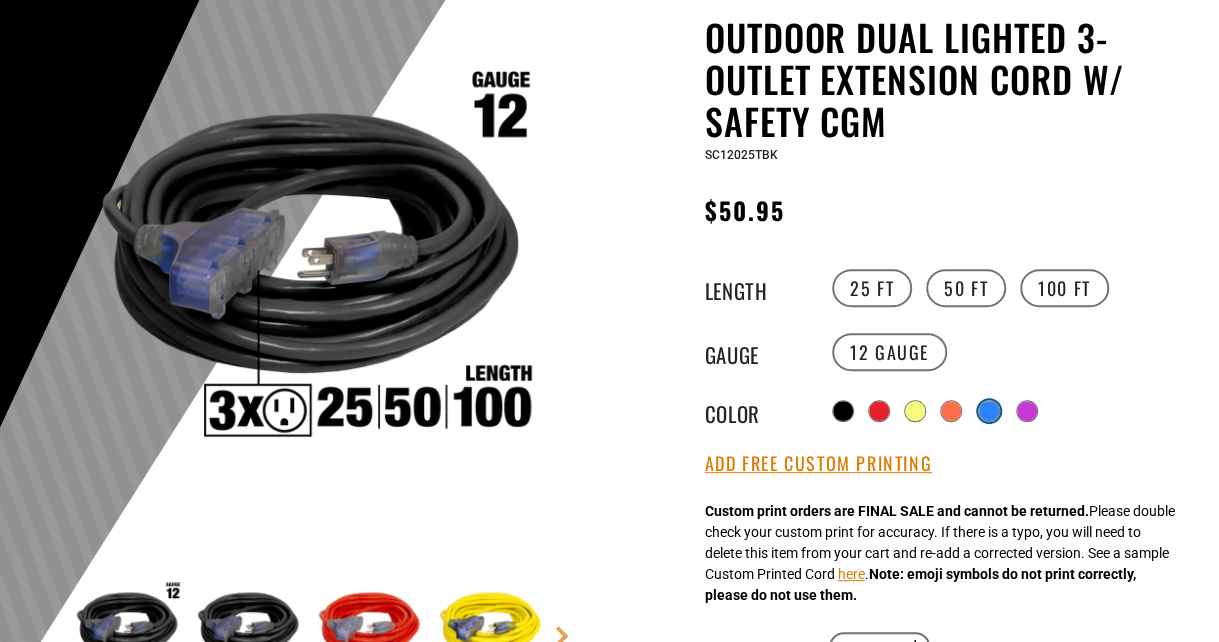 click at bounding box center (989, 411) 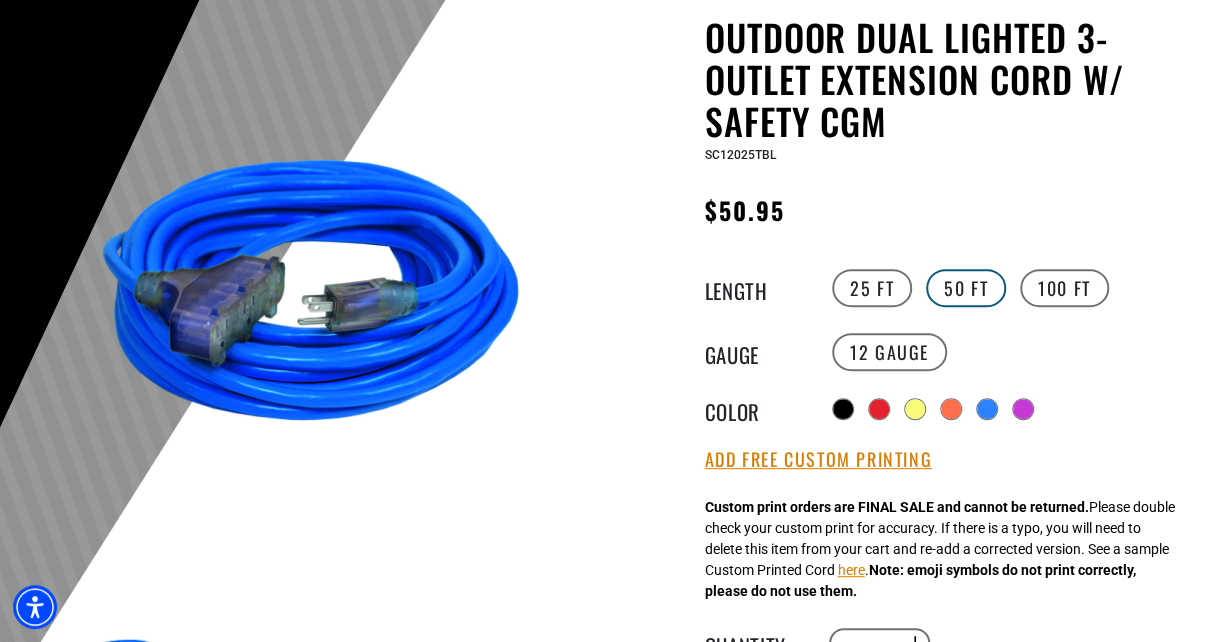click on "50 FT" at bounding box center (966, 288) 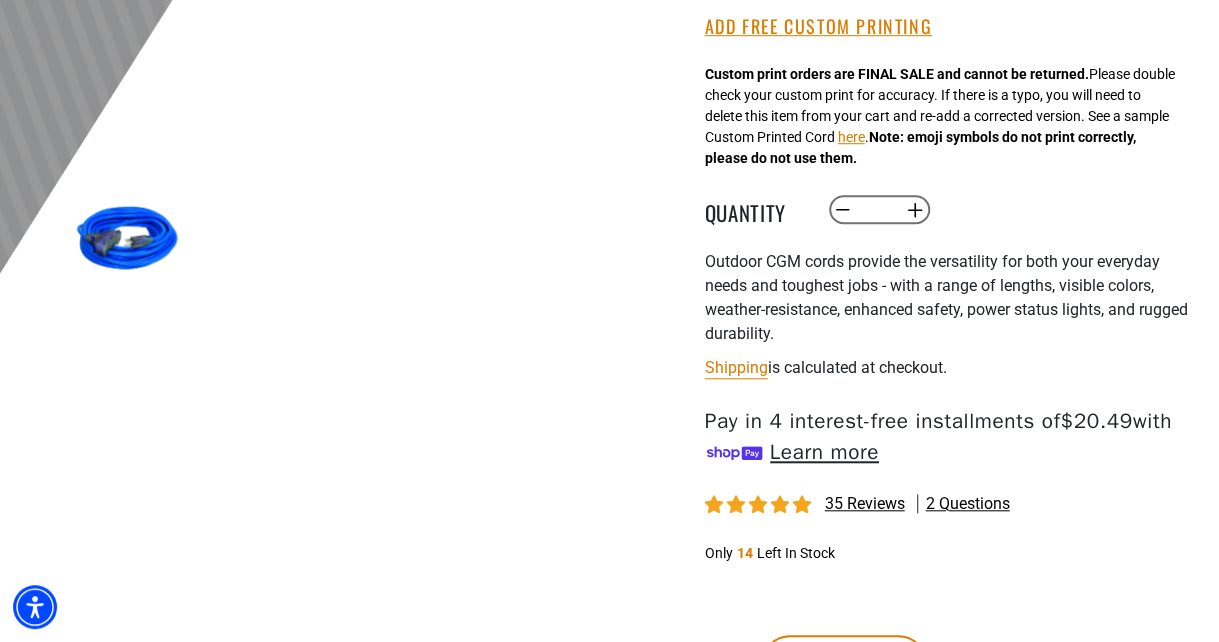 scroll, scrollTop: 700, scrollLeft: 0, axis: vertical 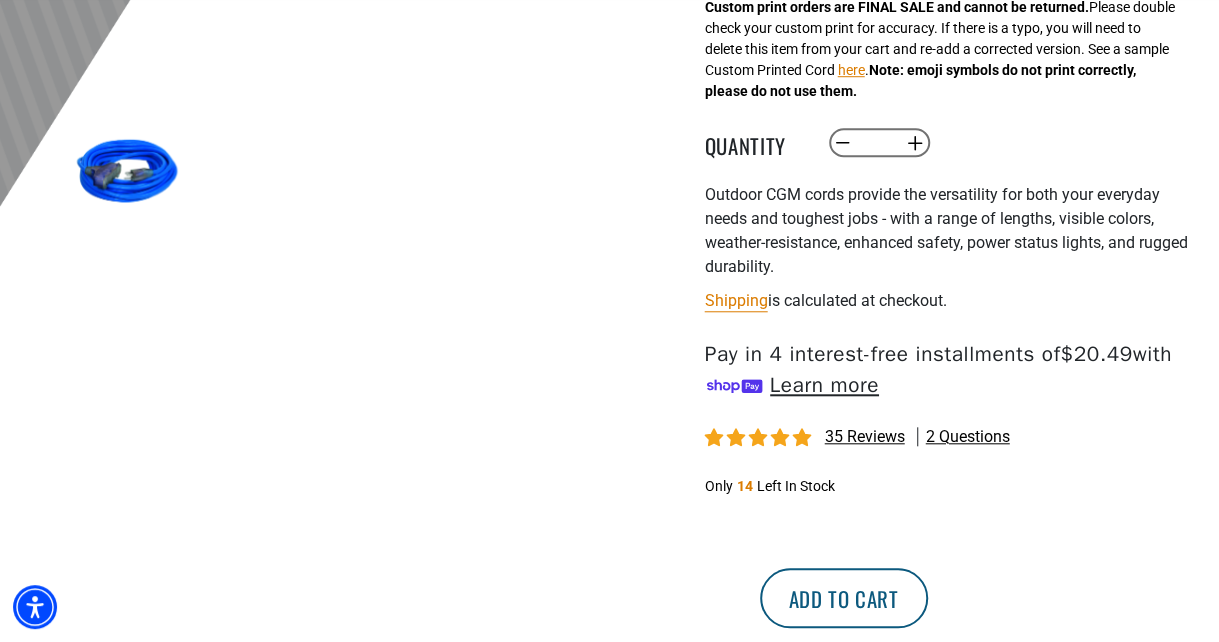 click on "Add to cart" at bounding box center [844, 598] 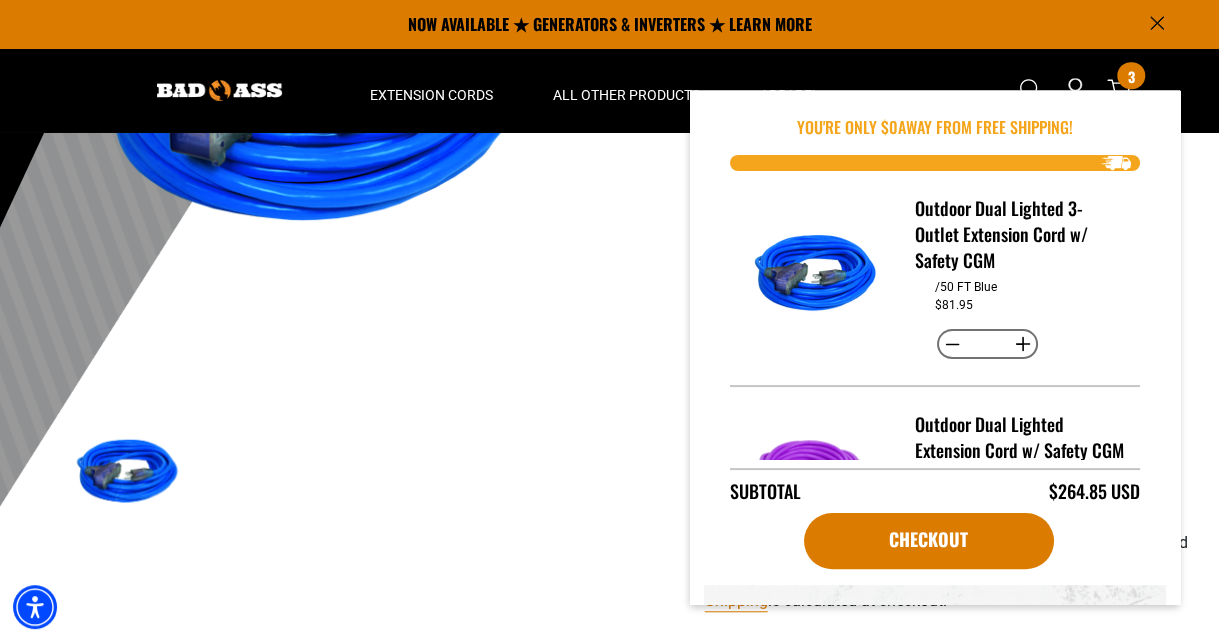 scroll, scrollTop: 0, scrollLeft: 0, axis: both 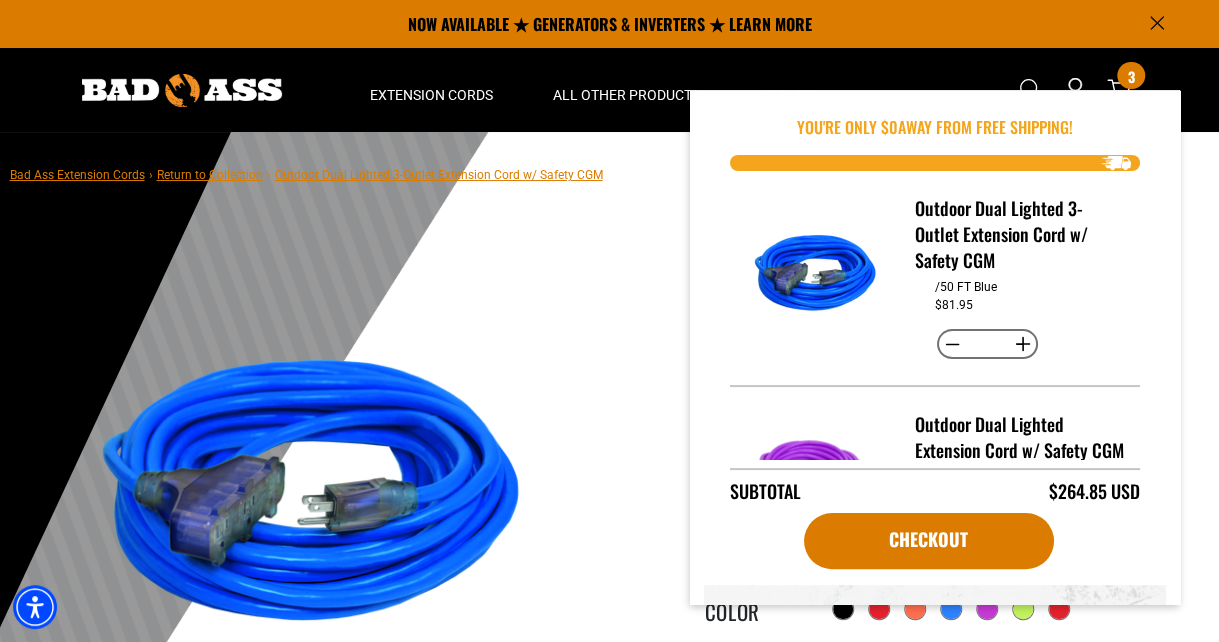 click on "Outdoor Dual Lighted 3-Outlet Extension Cord w/ Safety CGM
Outdoor Dual Lighted 3-Outlet Extension Cord w/ Safety CGM
SC12050TBL
Regular price
$81.95
Regular price
Sale price
81.95
Unit price
/
per
Sale
Sold out
Length" at bounding box center (910, 817) 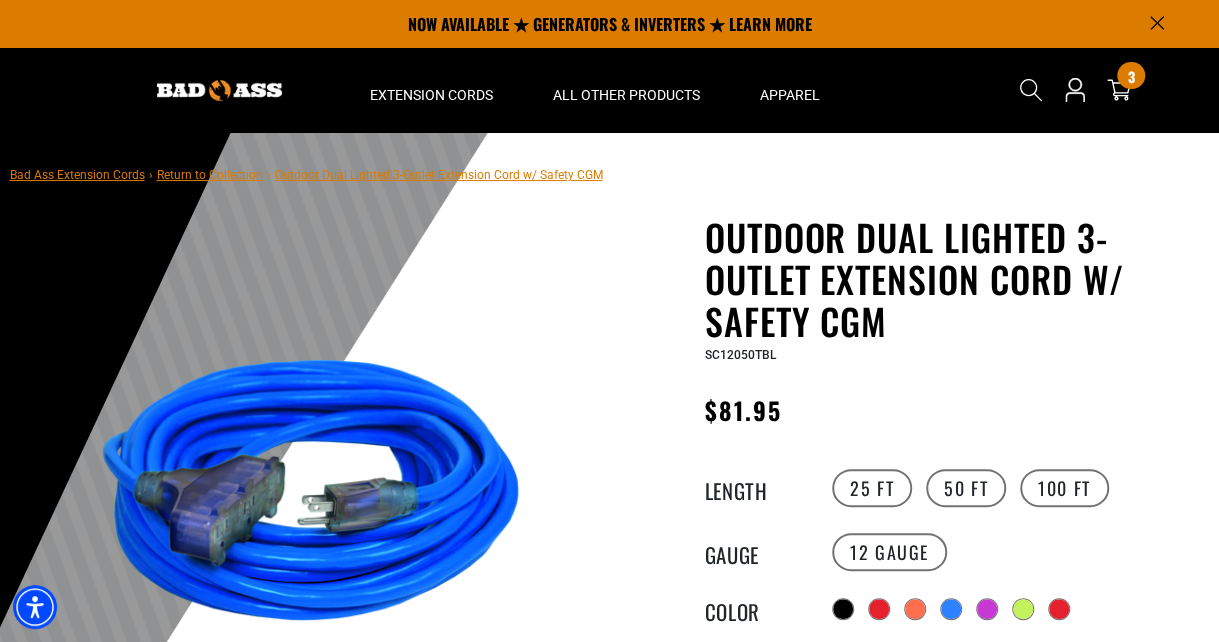 click on "Search
Cart 3 3 items
You're Only $ 0  away from free shipping!" at bounding box center [1084, 90] 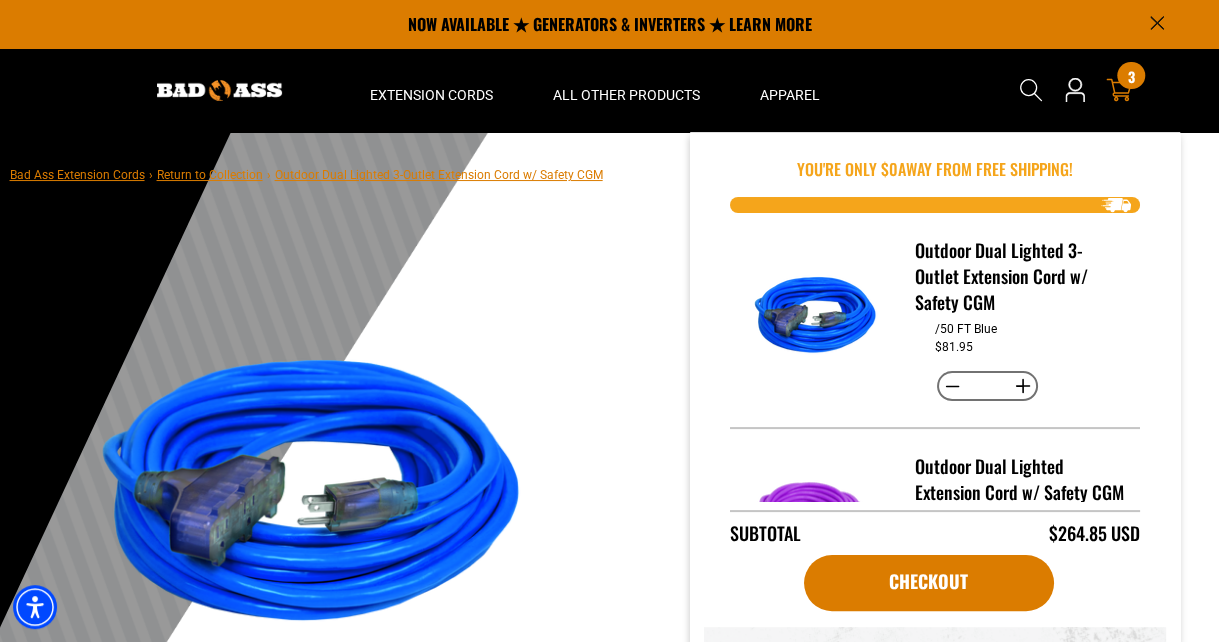 click 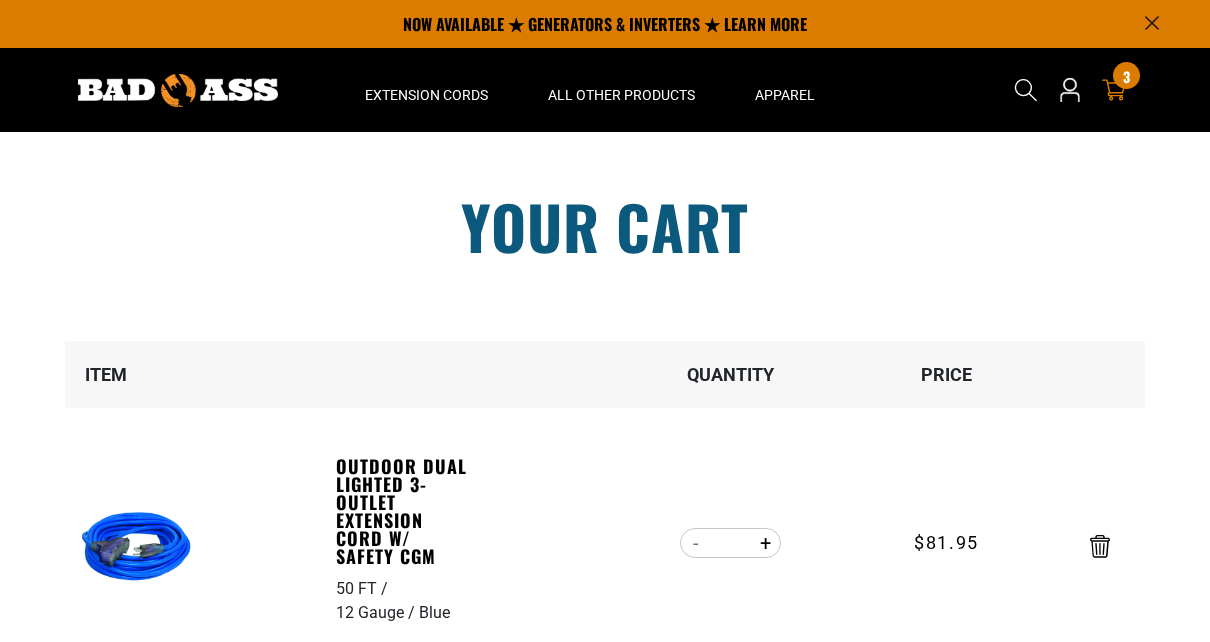 scroll, scrollTop: 0, scrollLeft: 0, axis: both 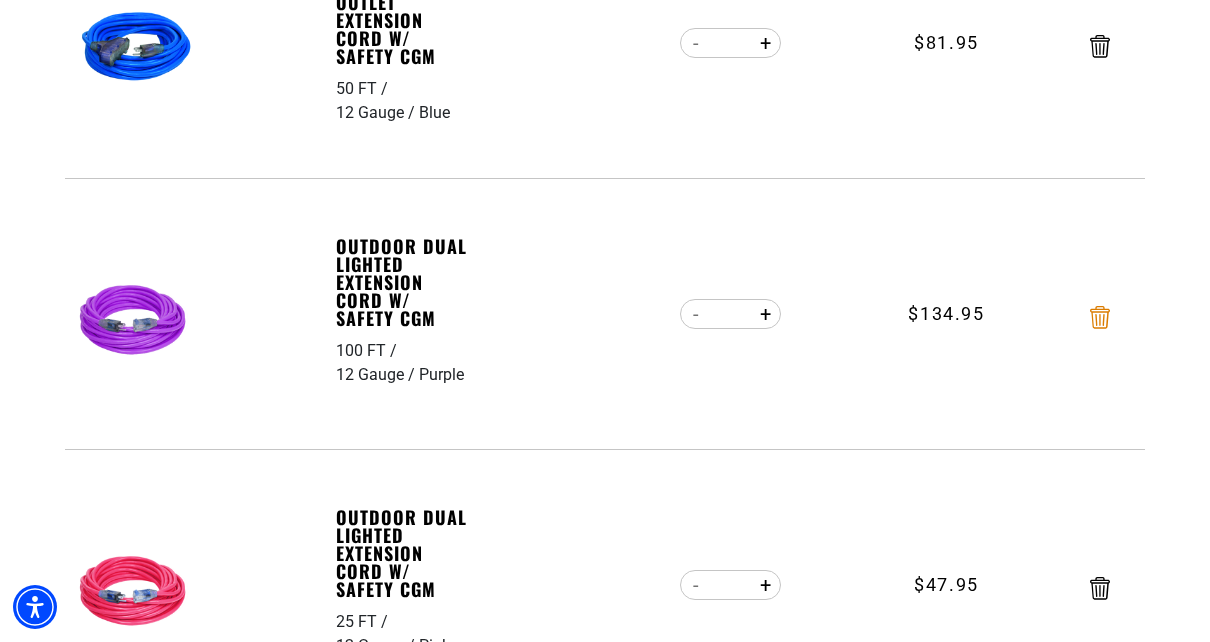 click 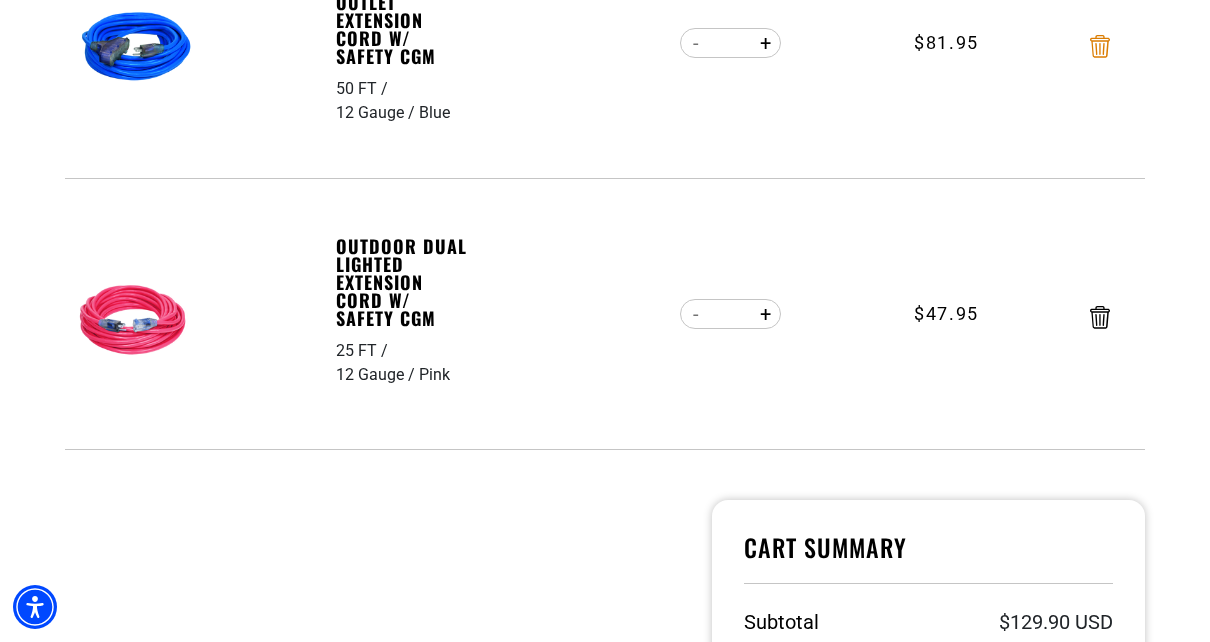 click 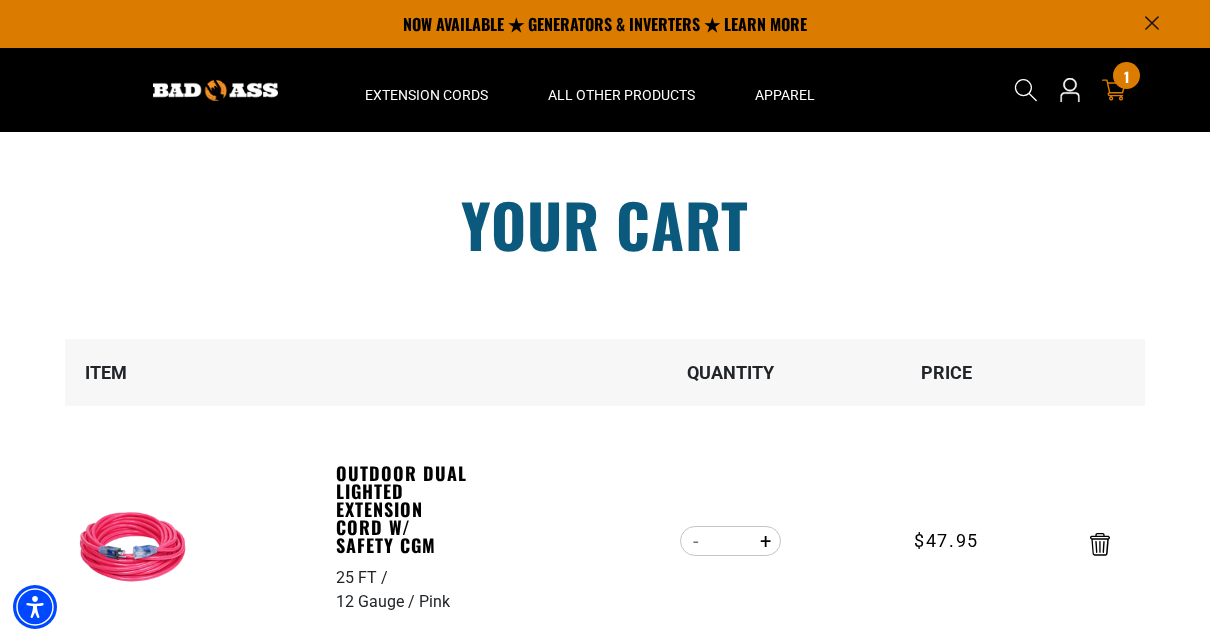 scroll, scrollTop: 0, scrollLeft: 0, axis: both 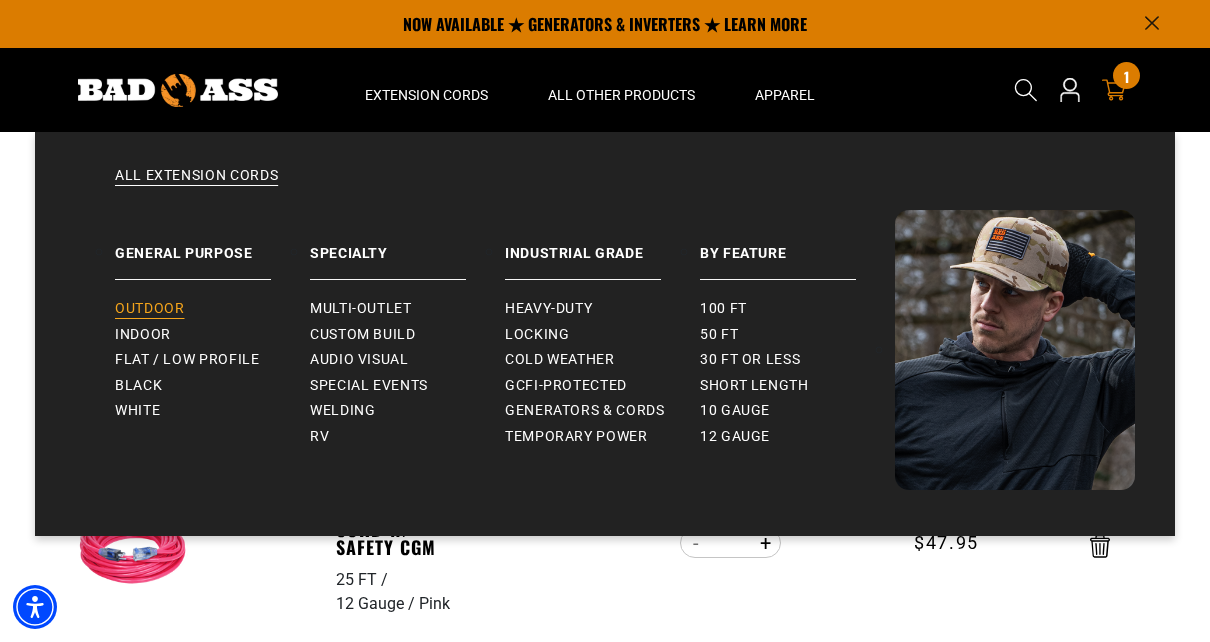 click on "Outdoor" at bounding box center (149, 309) 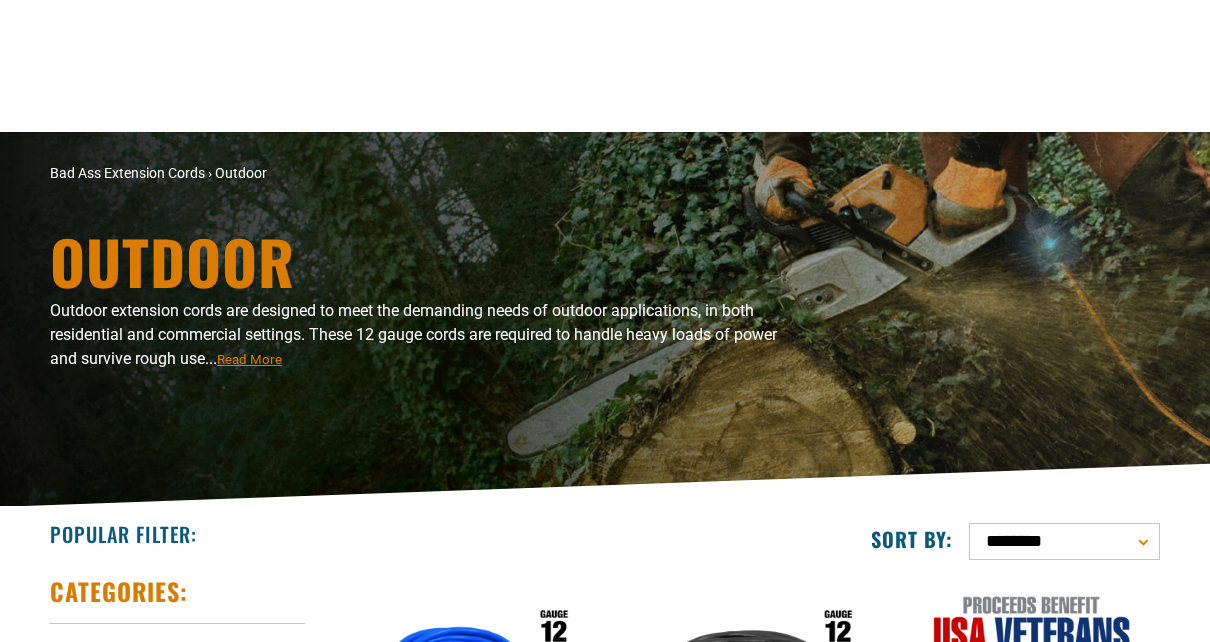 scroll, scrollTop: 400, scrollLeft: 0, axis: vertical 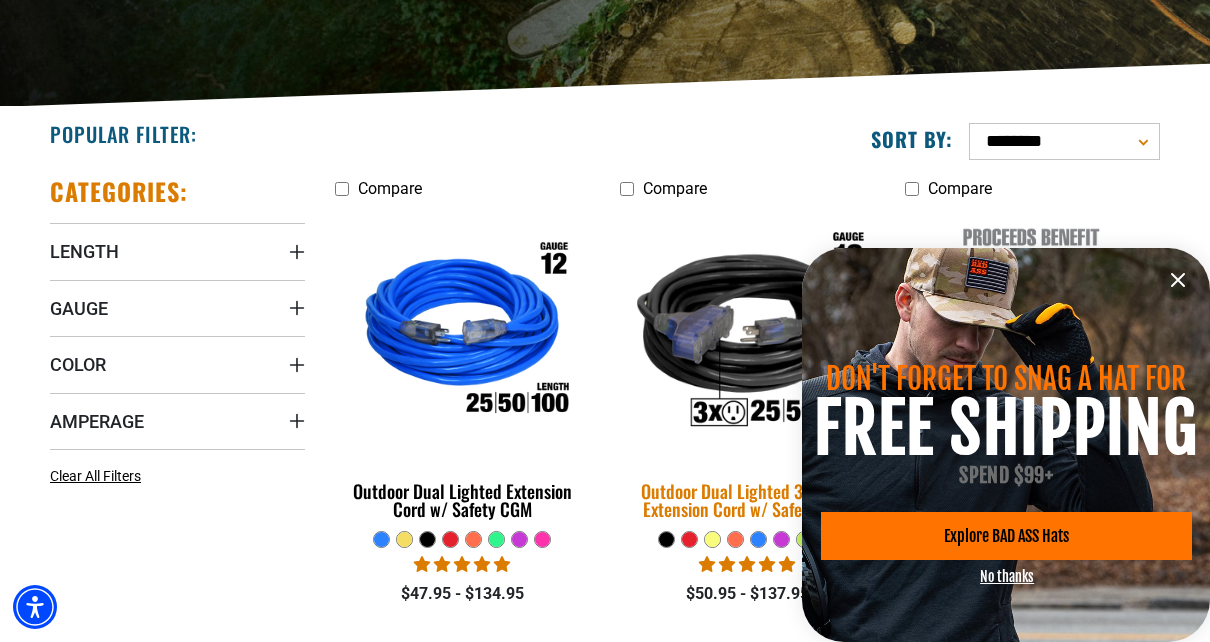 click at bounding box center (747, 333) 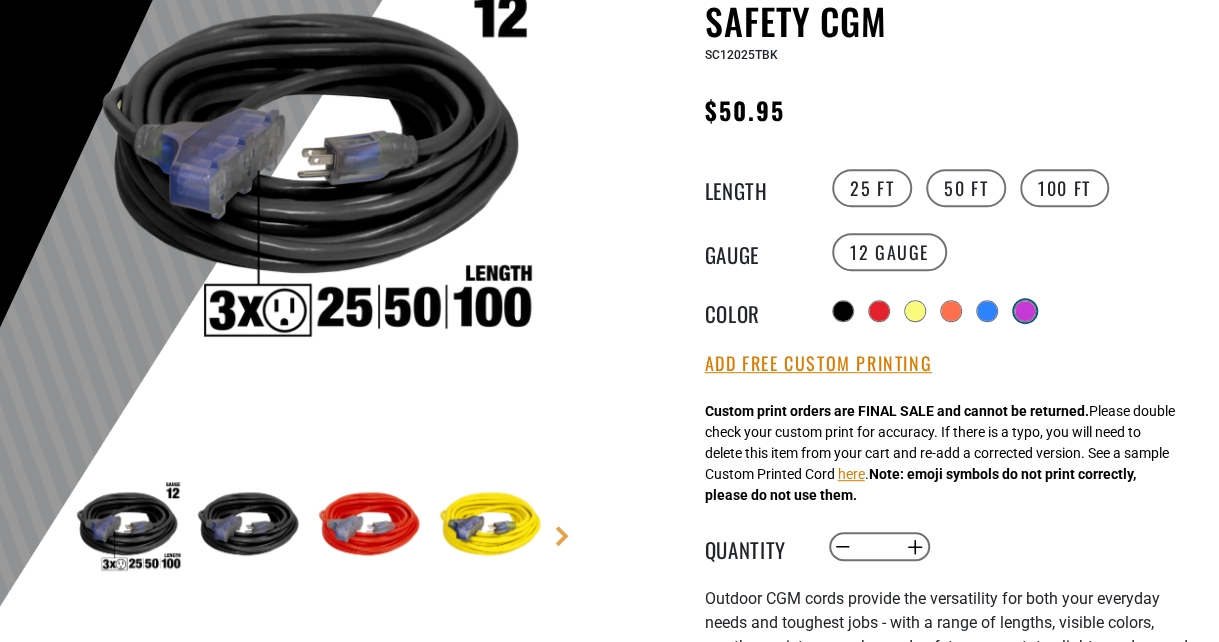scroll, scrollTop: 300, scrollLeft: 0, axis: vertical 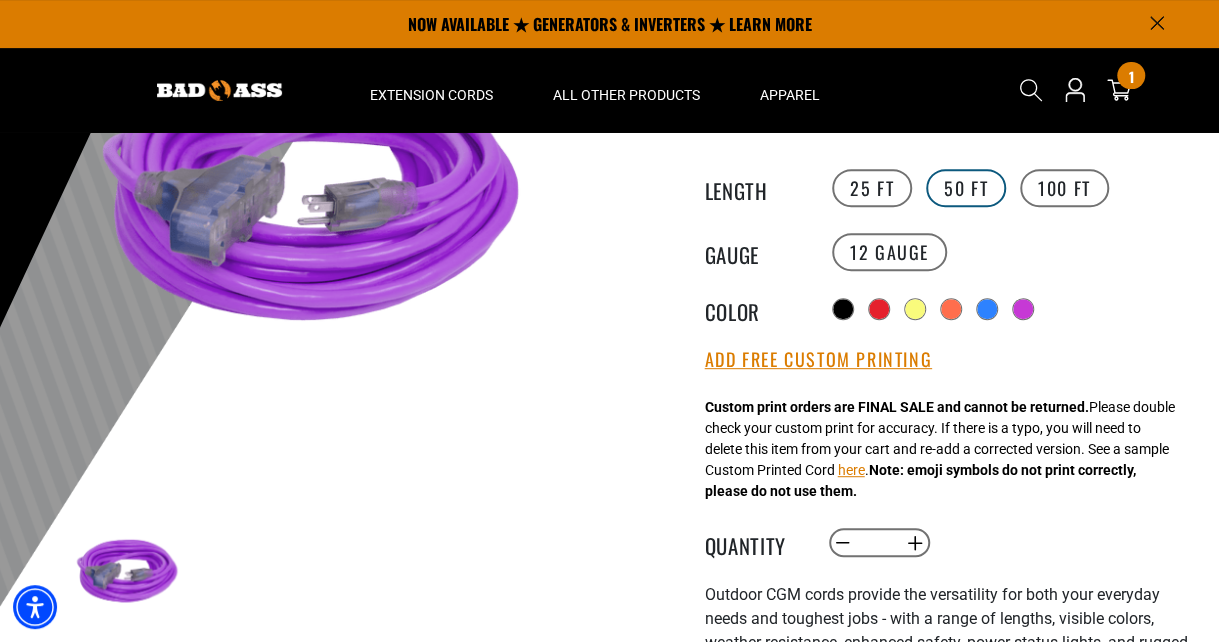 click on "50 FT" at bounding box center (966, 188) 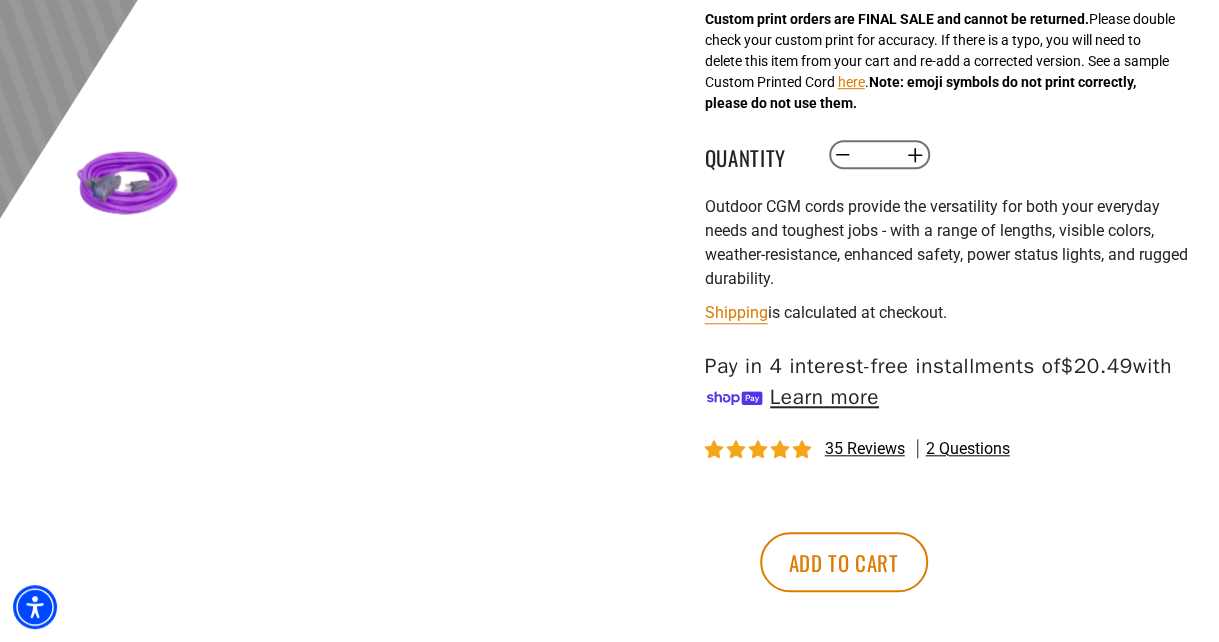 scroll, scrollTop: 800, scrollLeft: 0, axis: vertical 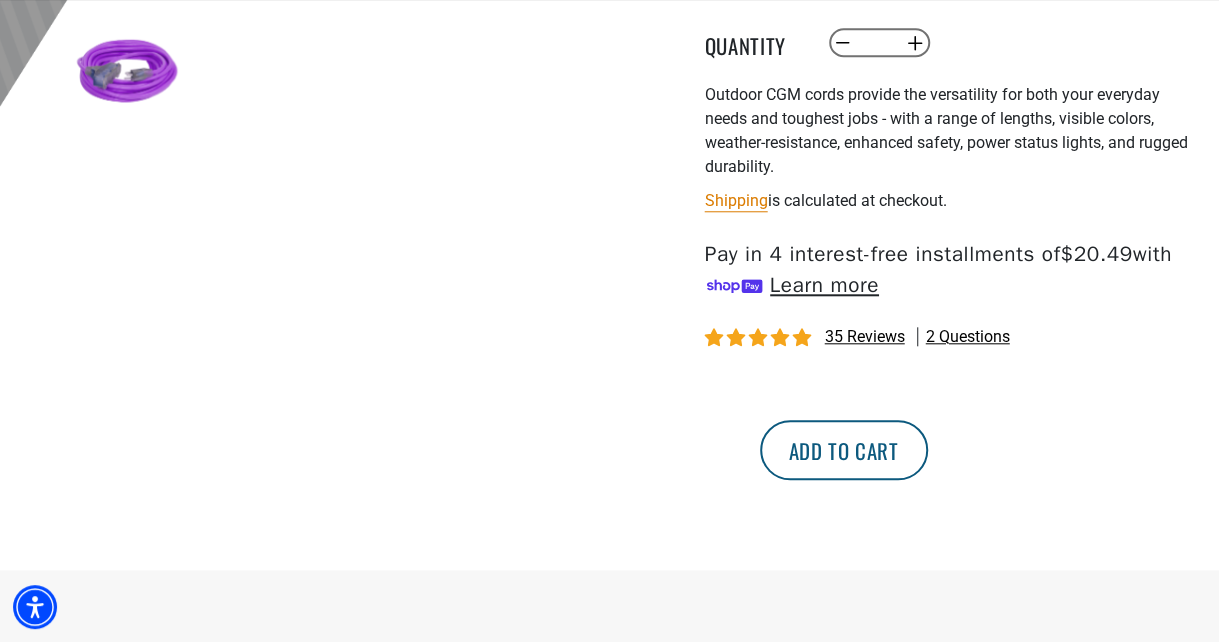 click on "Add to cart" at bounding box center [844, 450] 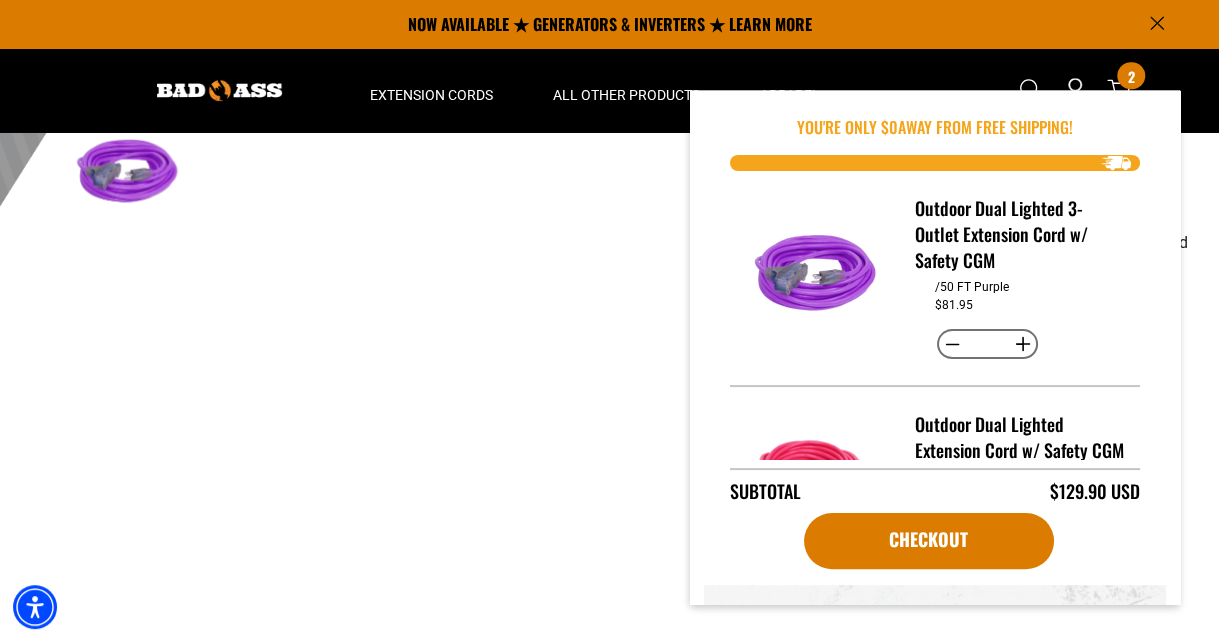 scroll, scrollTop: 500, scrollLeft: 0, axis: vertical 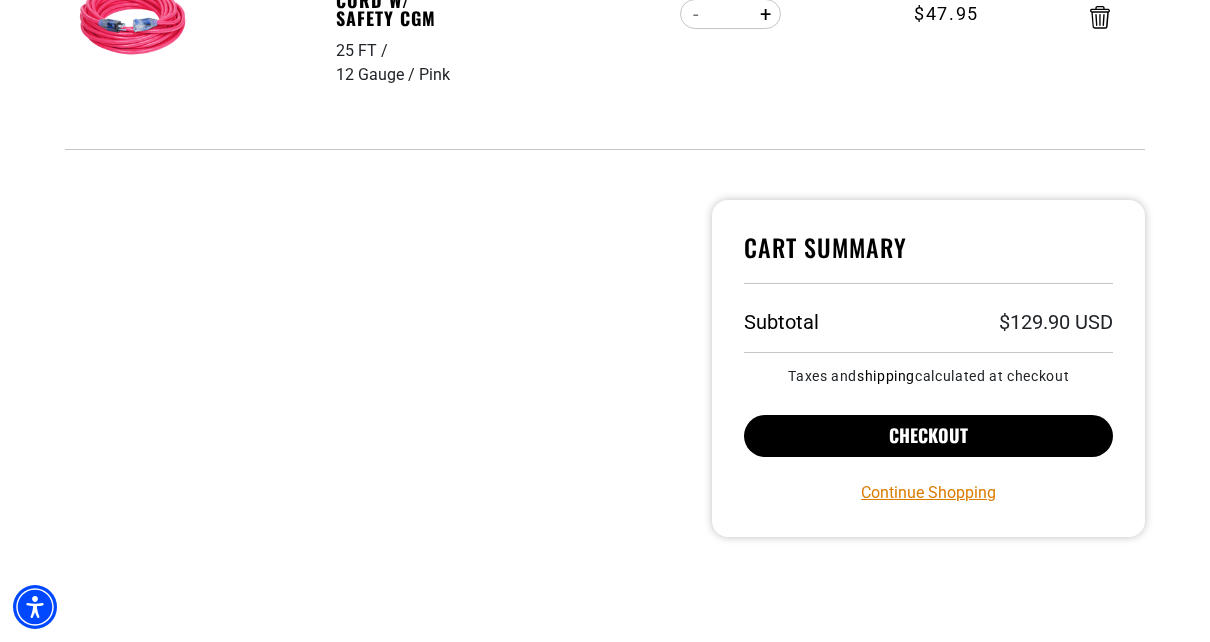 click on "Checkout" at bounding box center (928, 436) 